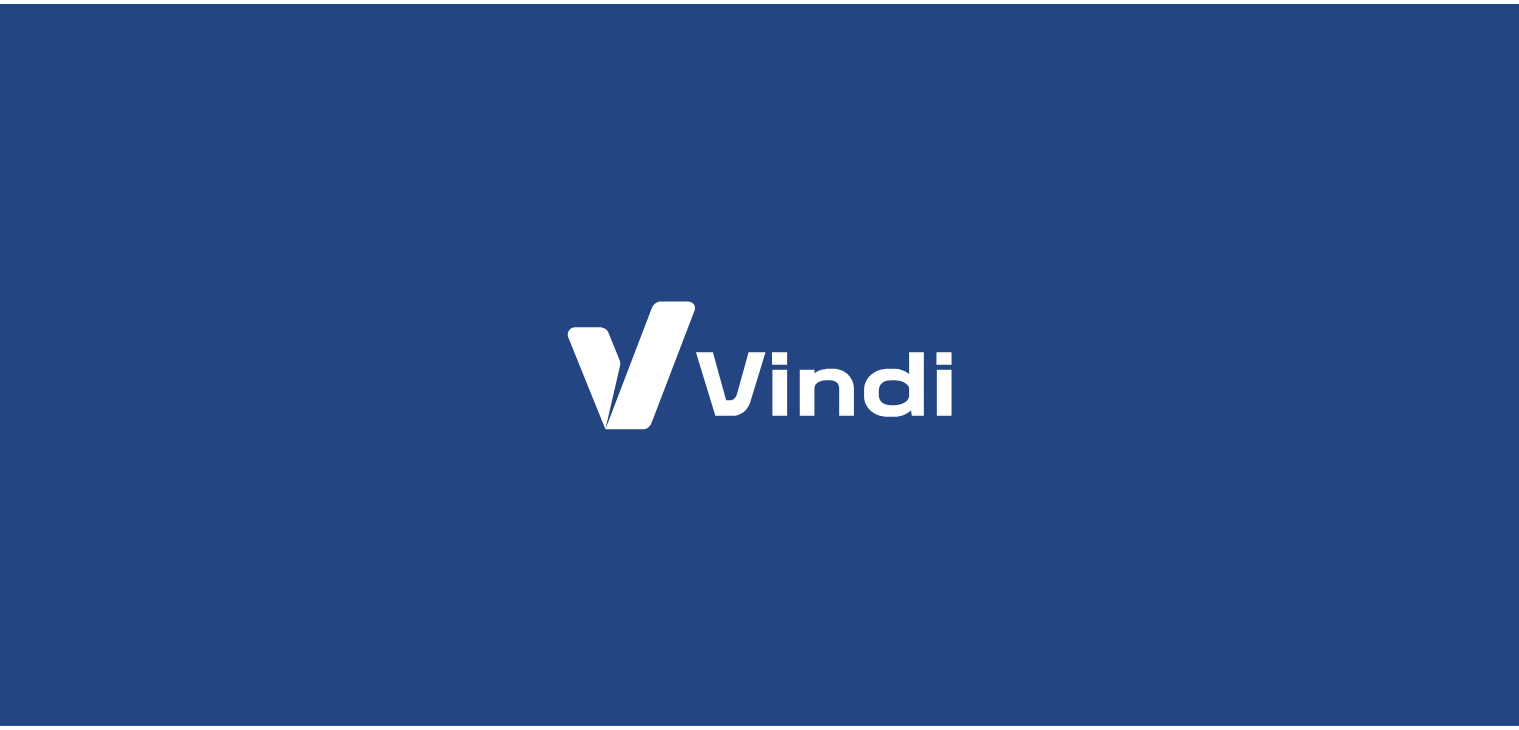 scroll, scrollTop: 0, scrollLeft: 0, axis: both 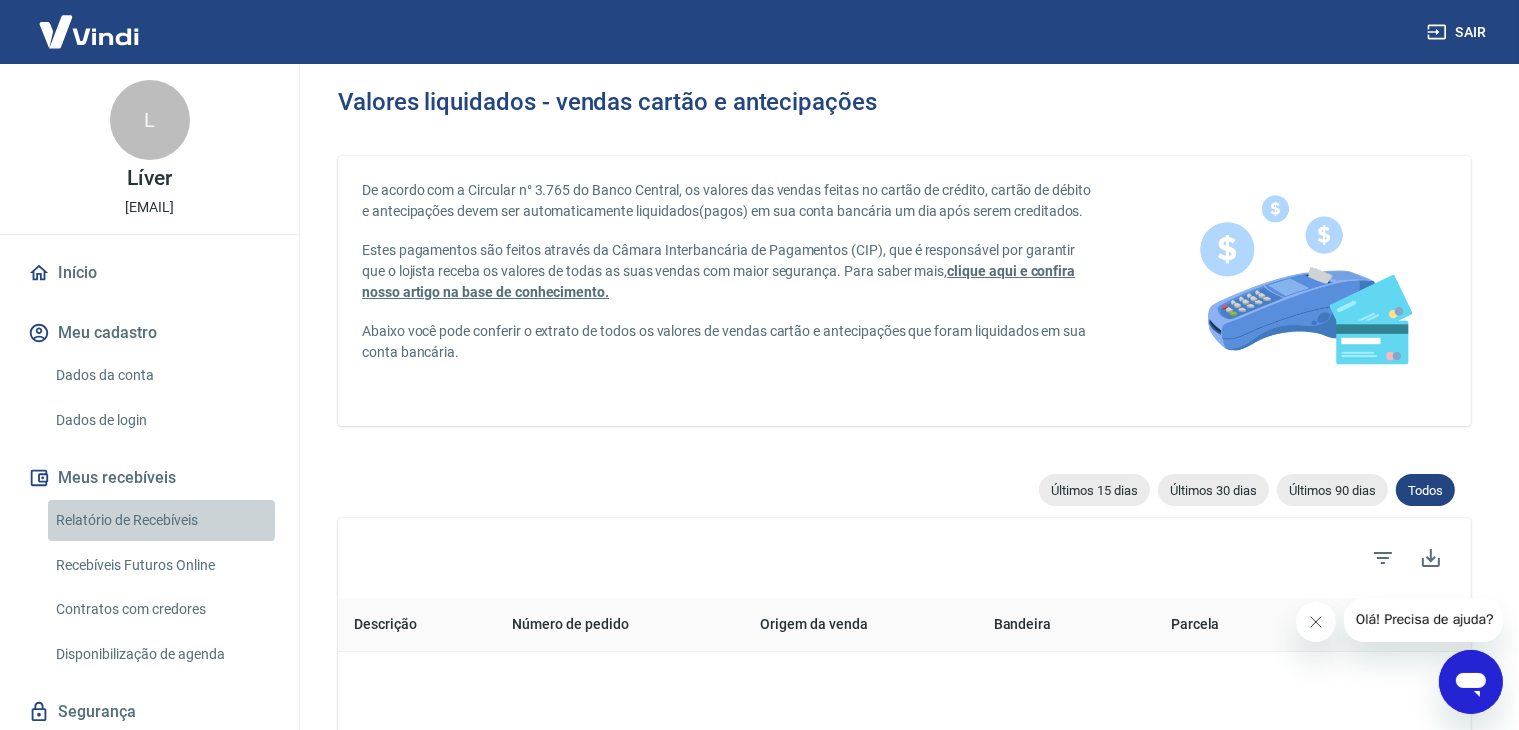 click on "Relatório de Recebíveis" at bounding box center [161, 520] 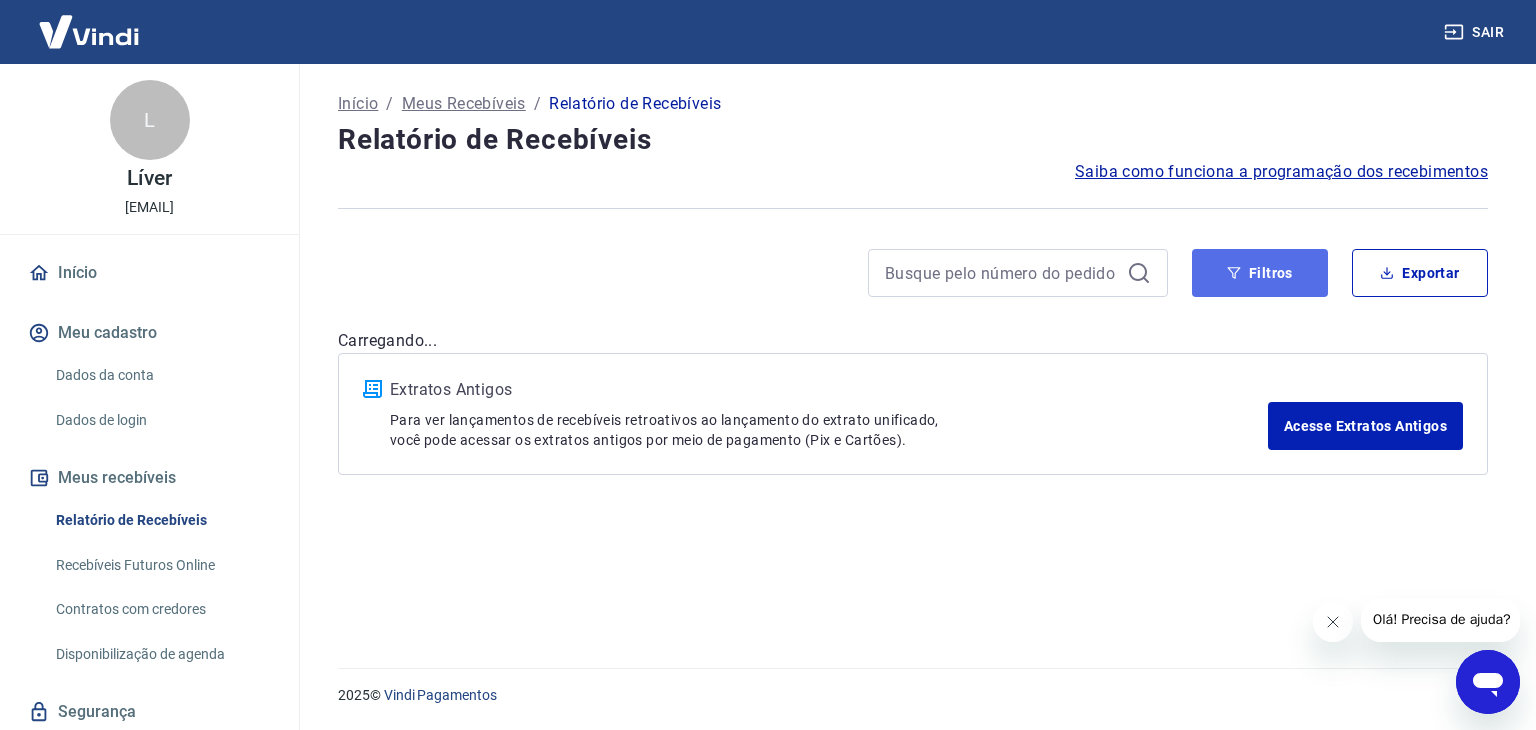 click on "Filtros" at bounding box center [1260, 273] 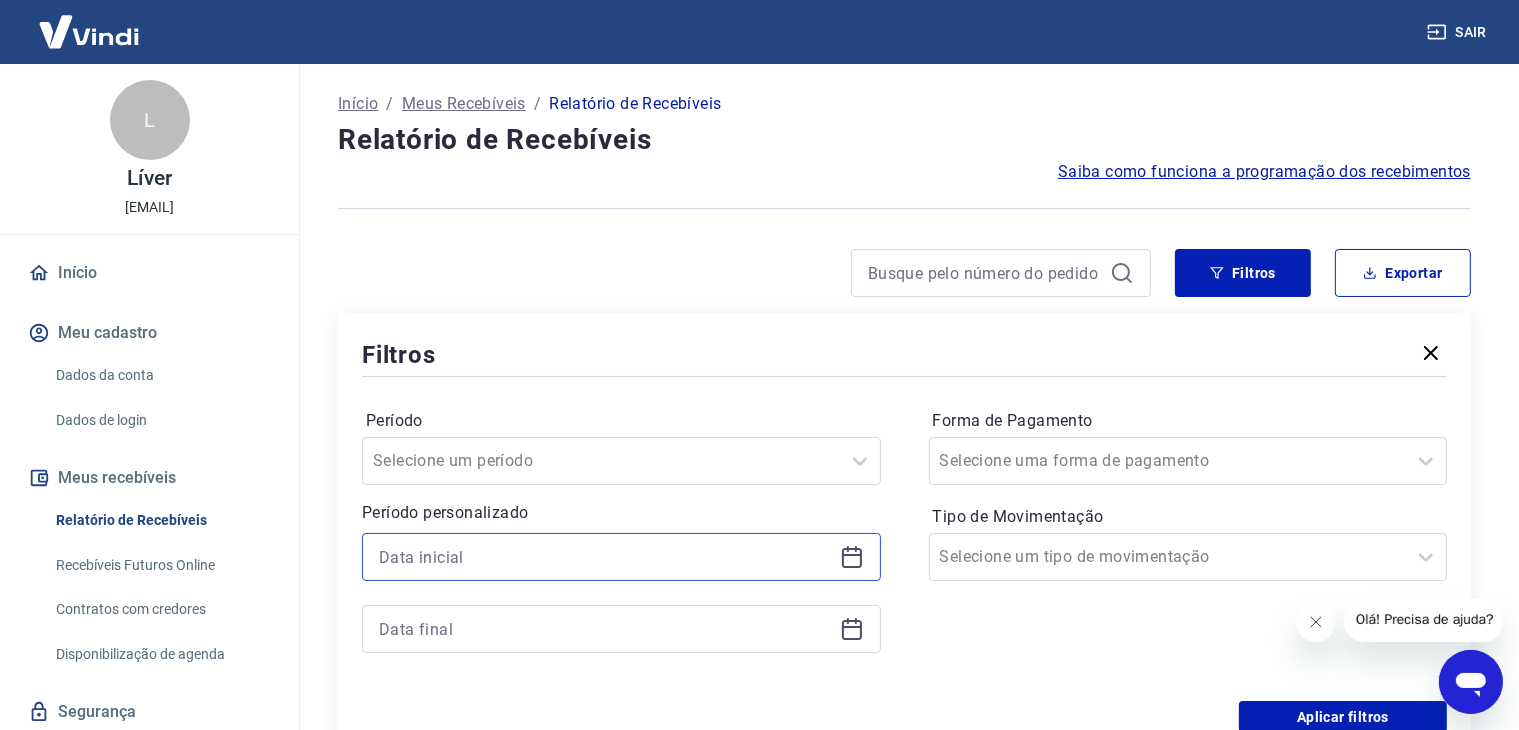 click at bounding box center (605, 557) 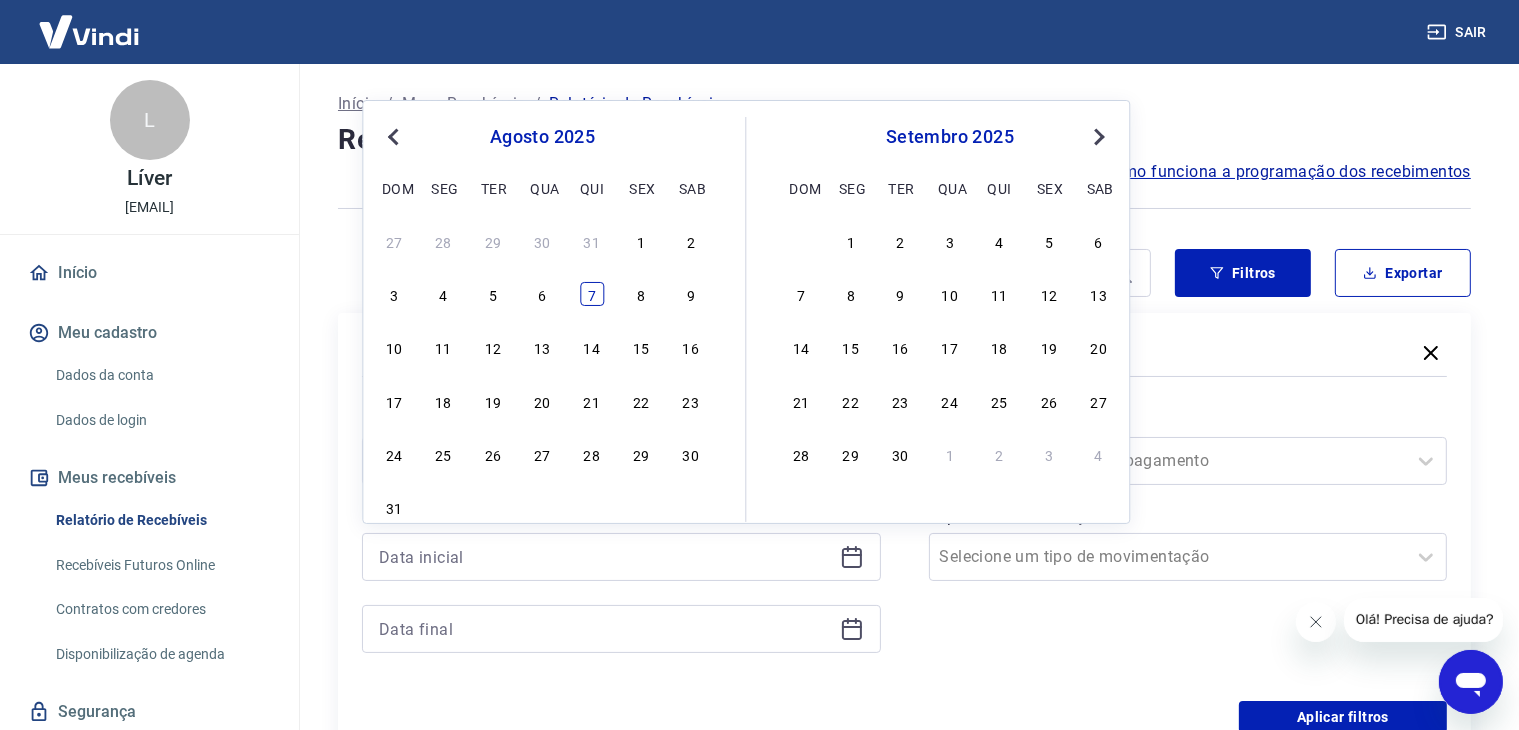 click on "7" at bounding box center [592, 294] 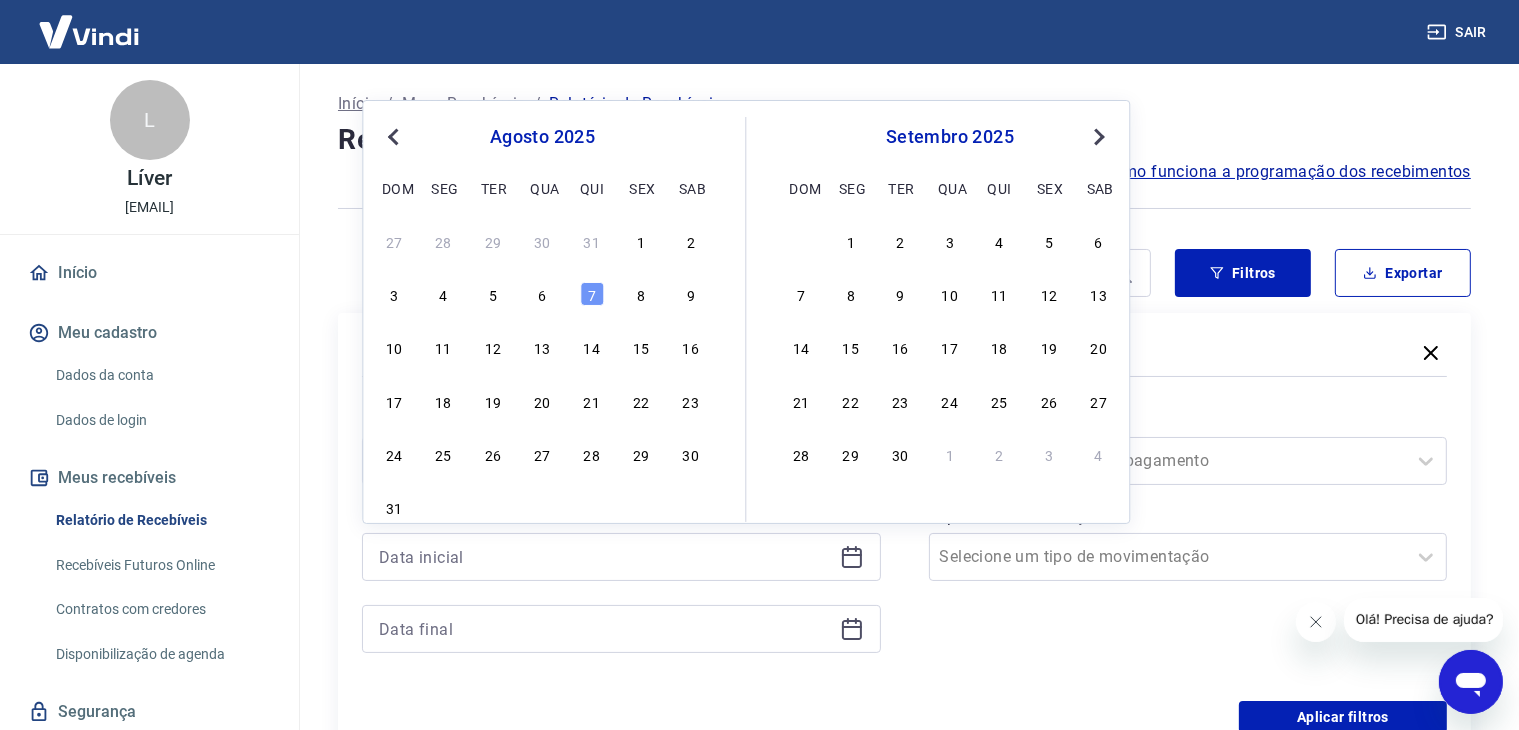 type on "07/08/2025" 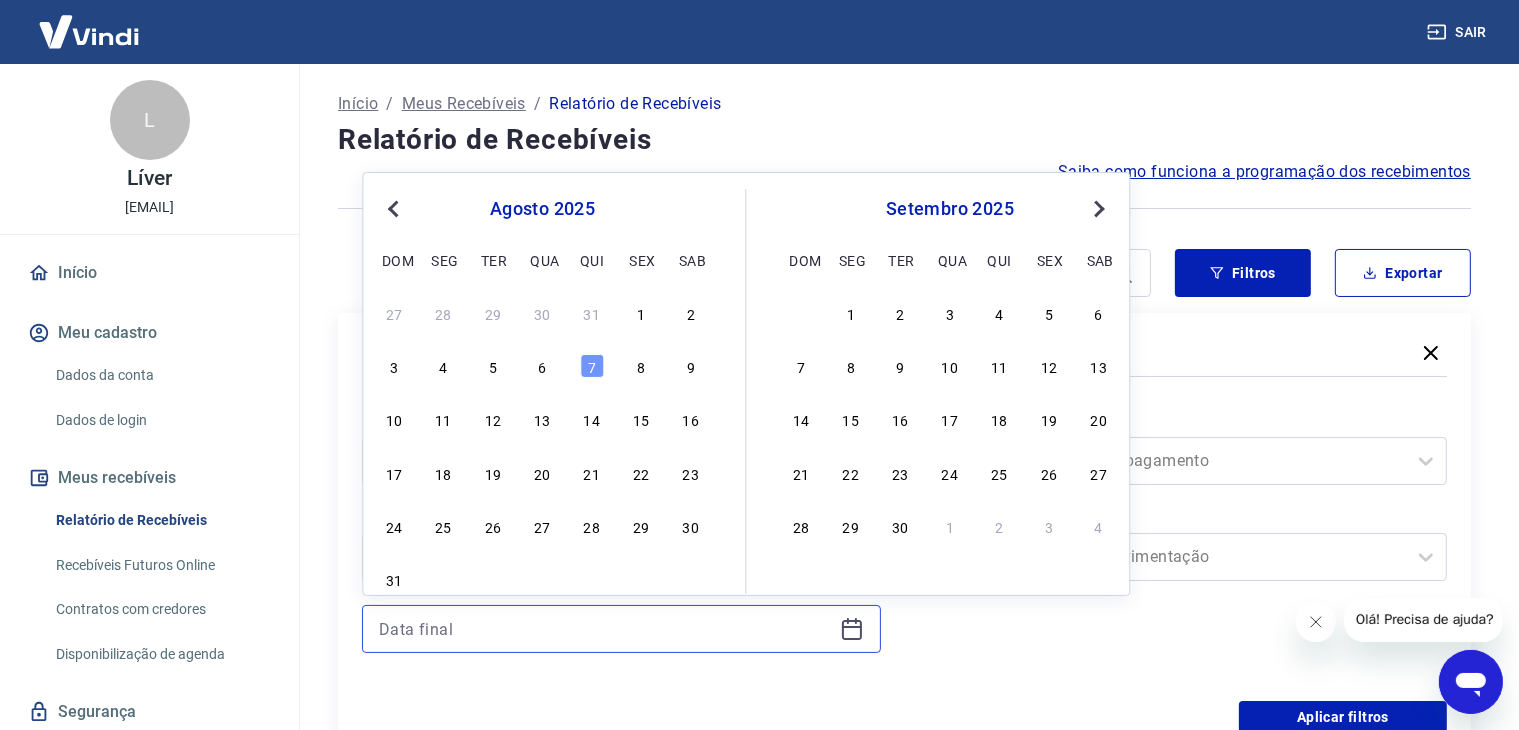 click at bounding box center [605, 629] 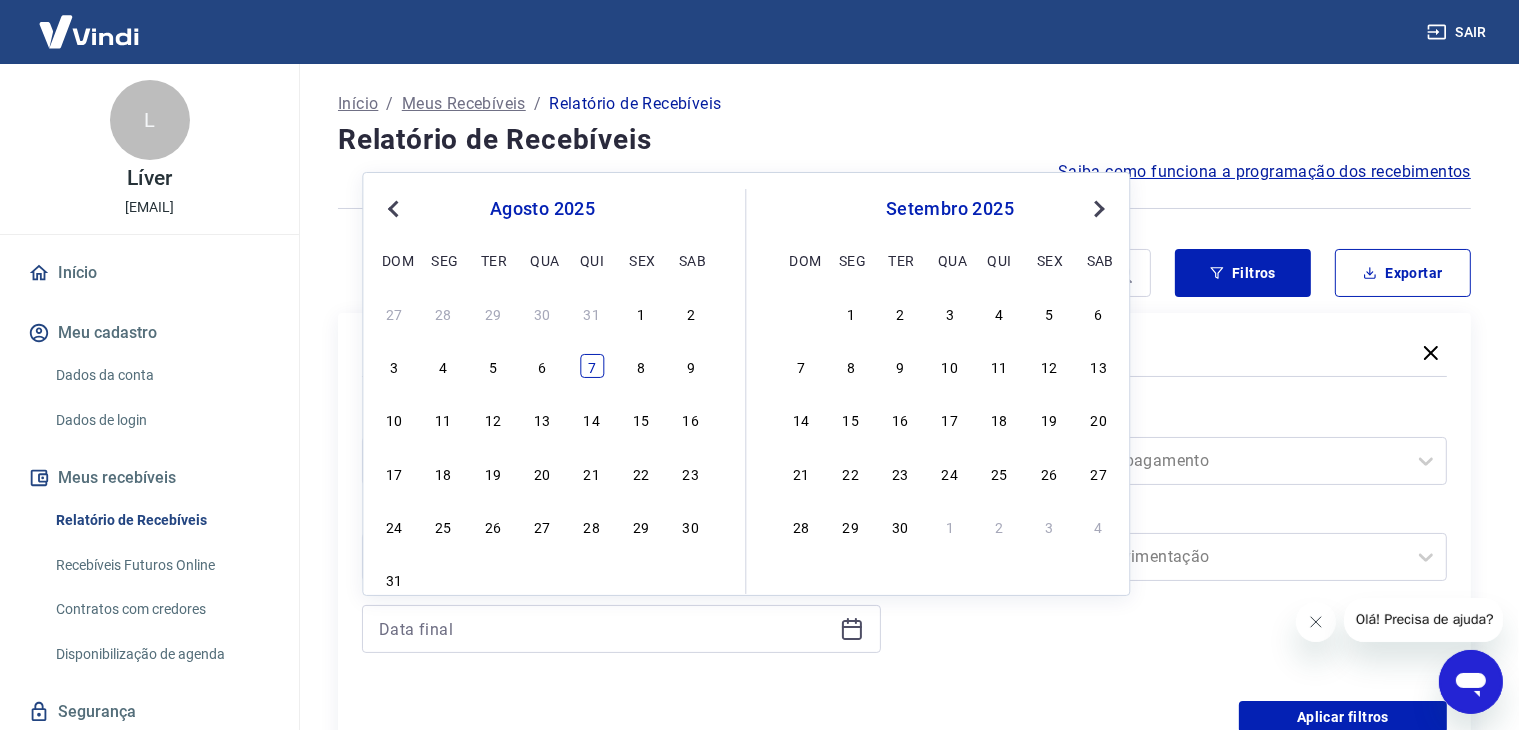 click on "7" at bounding box center (592, 366) 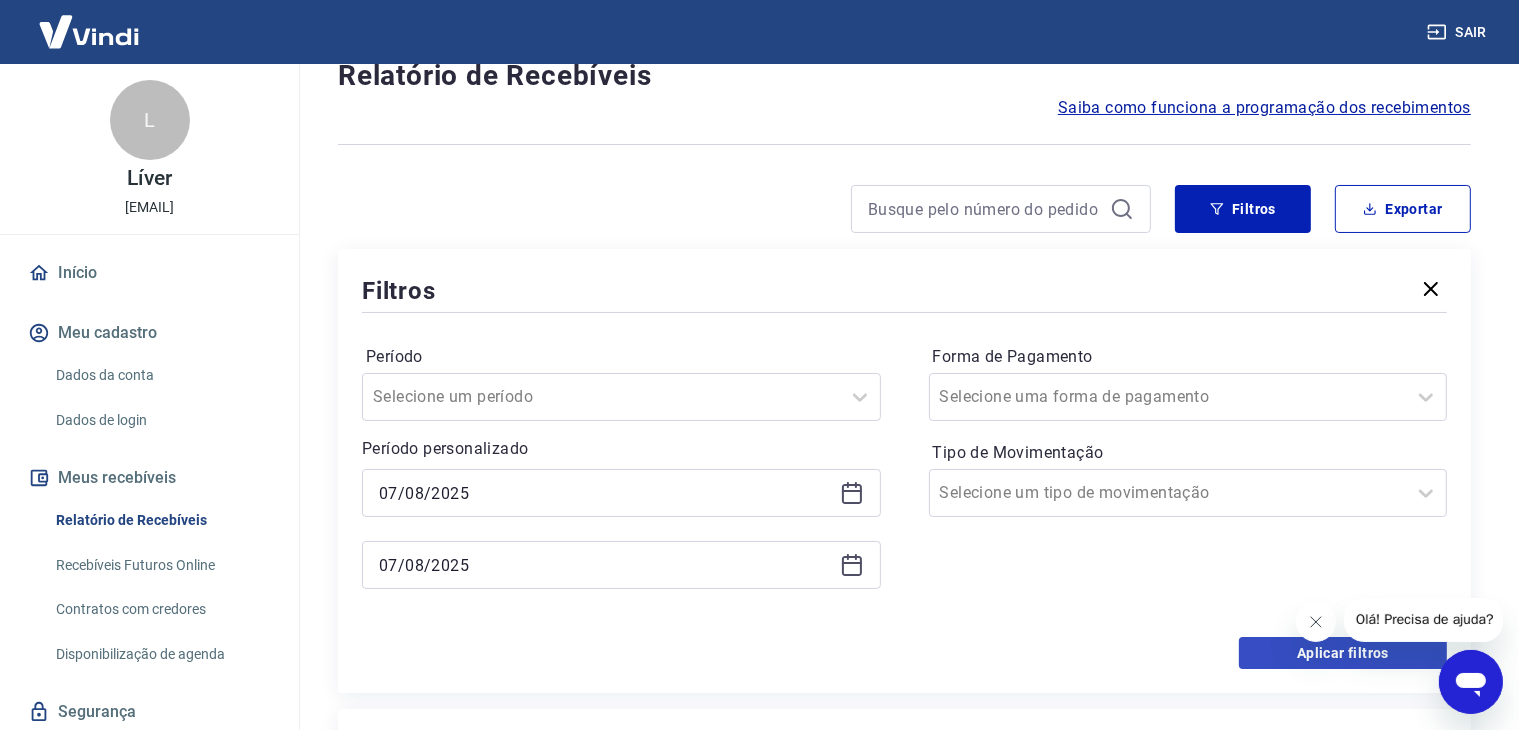 scroll, scrollTop: 100, scrollLeft: 0, axis: vertical 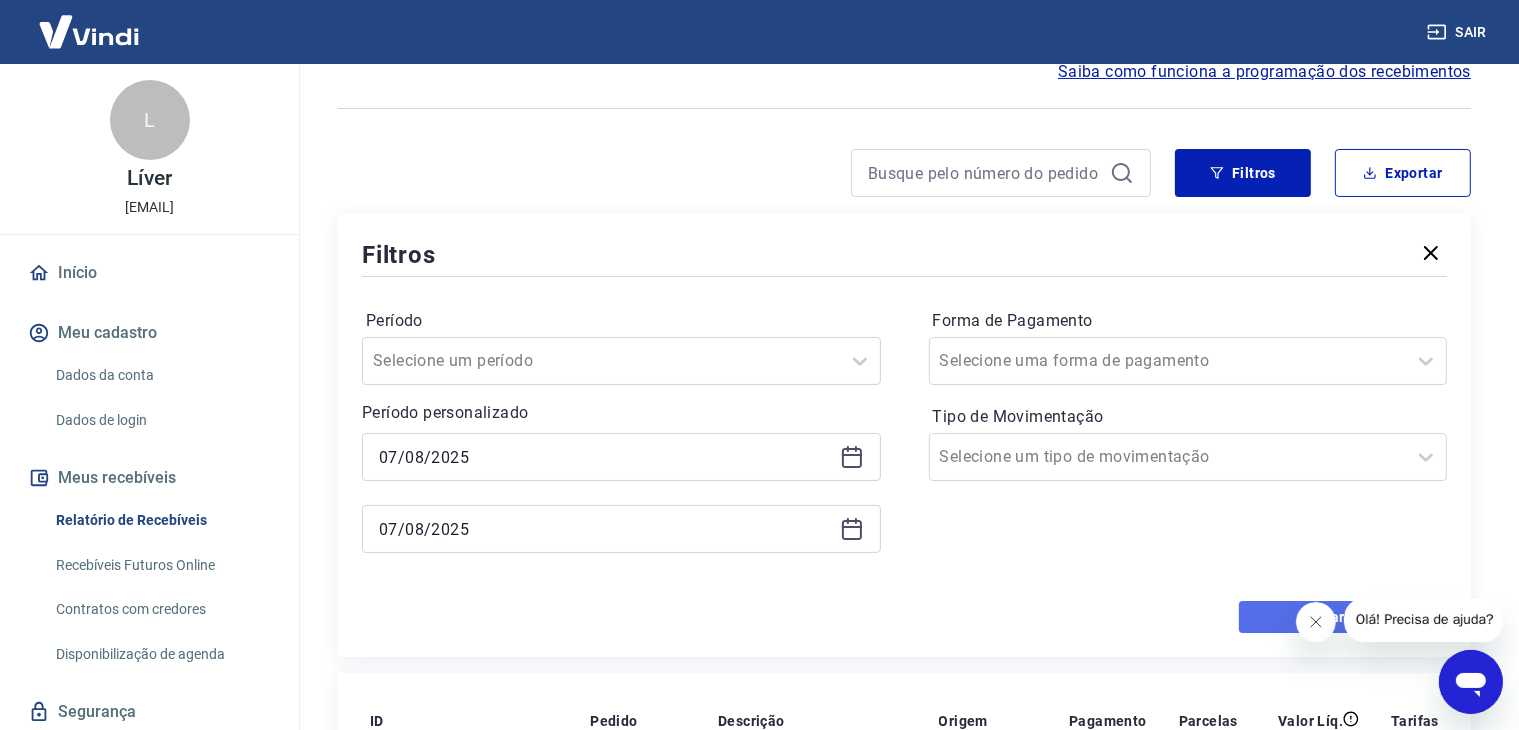 drag, startPoint x: 1259, startPoint y: 613, endPoint x: 20, endPoint y: 35, distance: 1367.1887 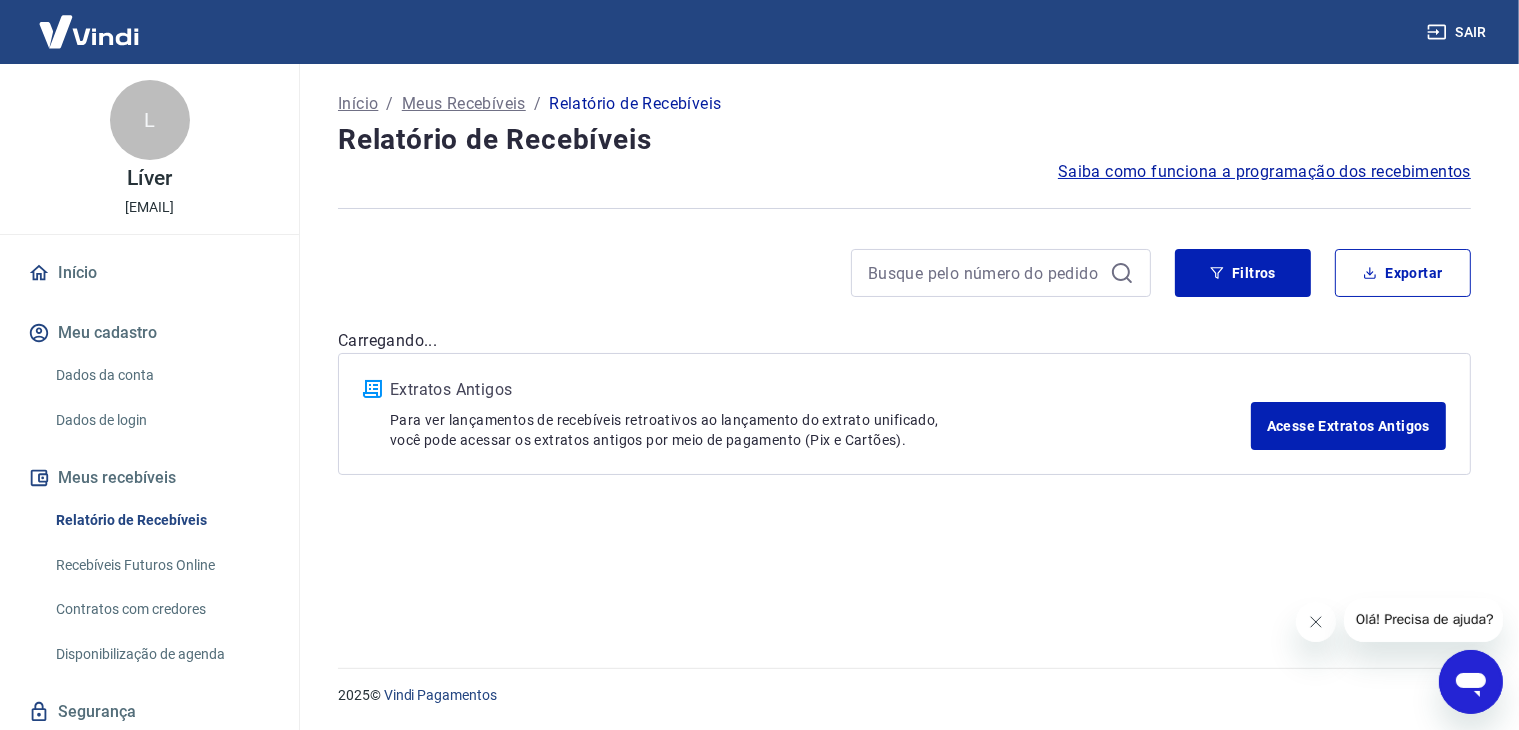 scroll, scrollTop: 0, scrollLeft: 0, axis: both 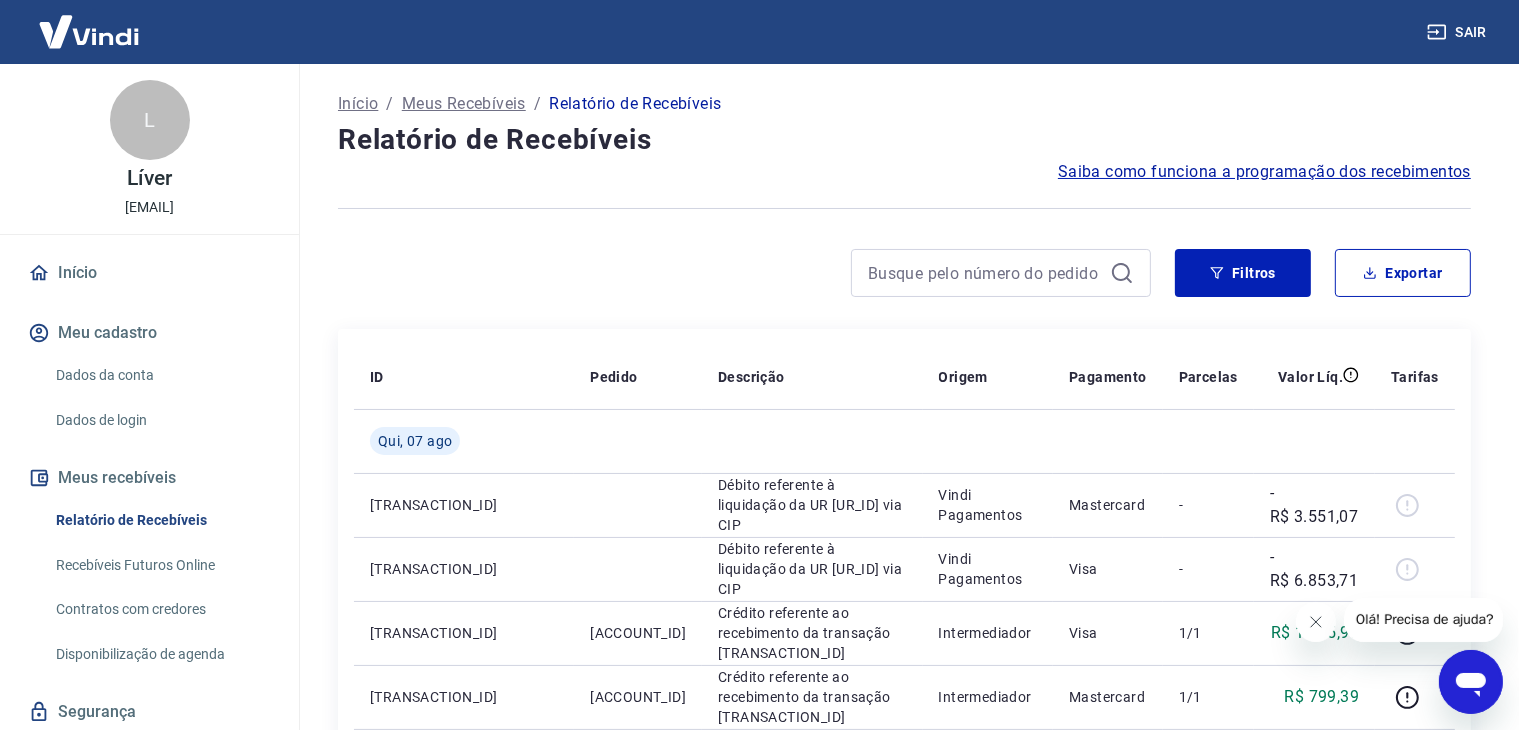 click at bounding box center (1315, 621) 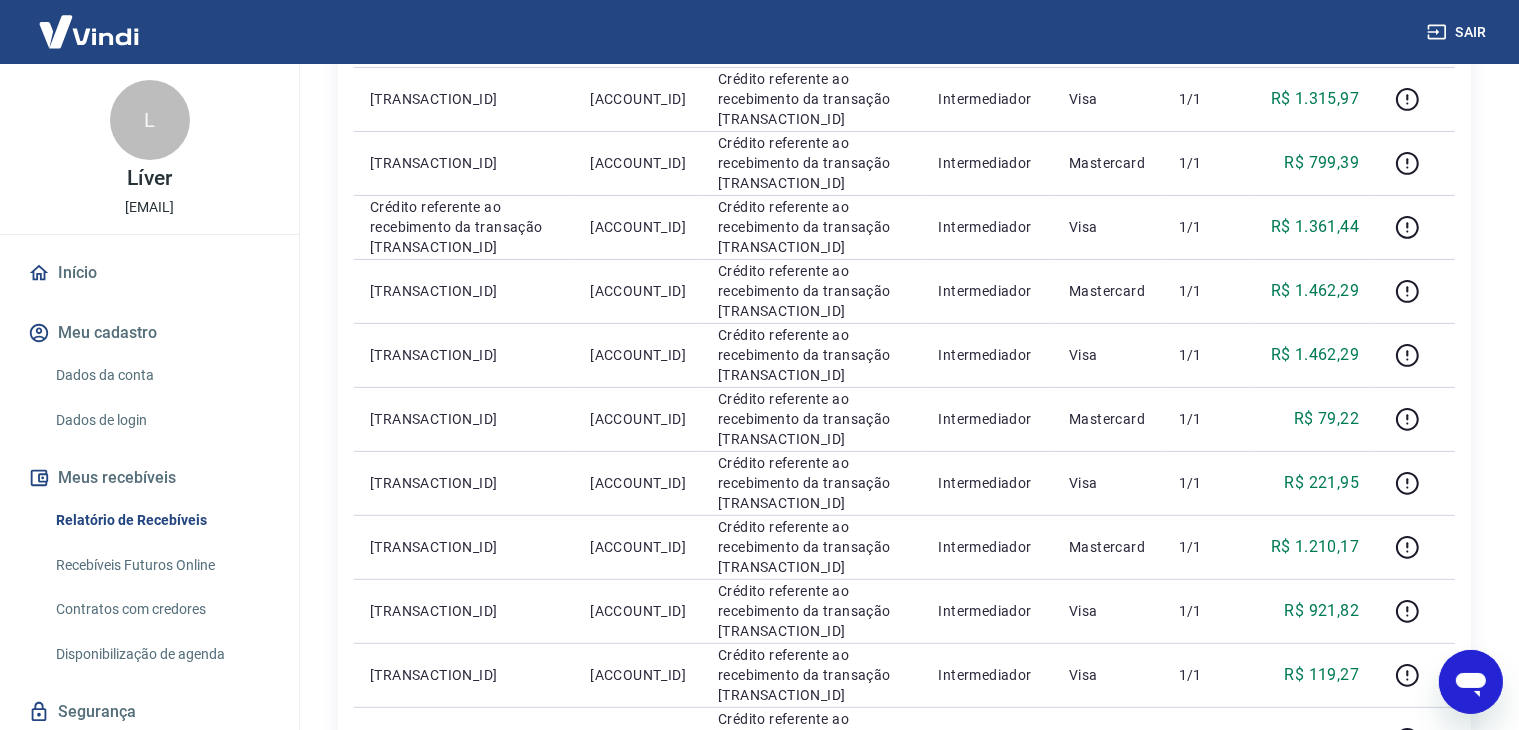 scroll, scrollTop: 500, scrollLeft: 0, axis: vertical 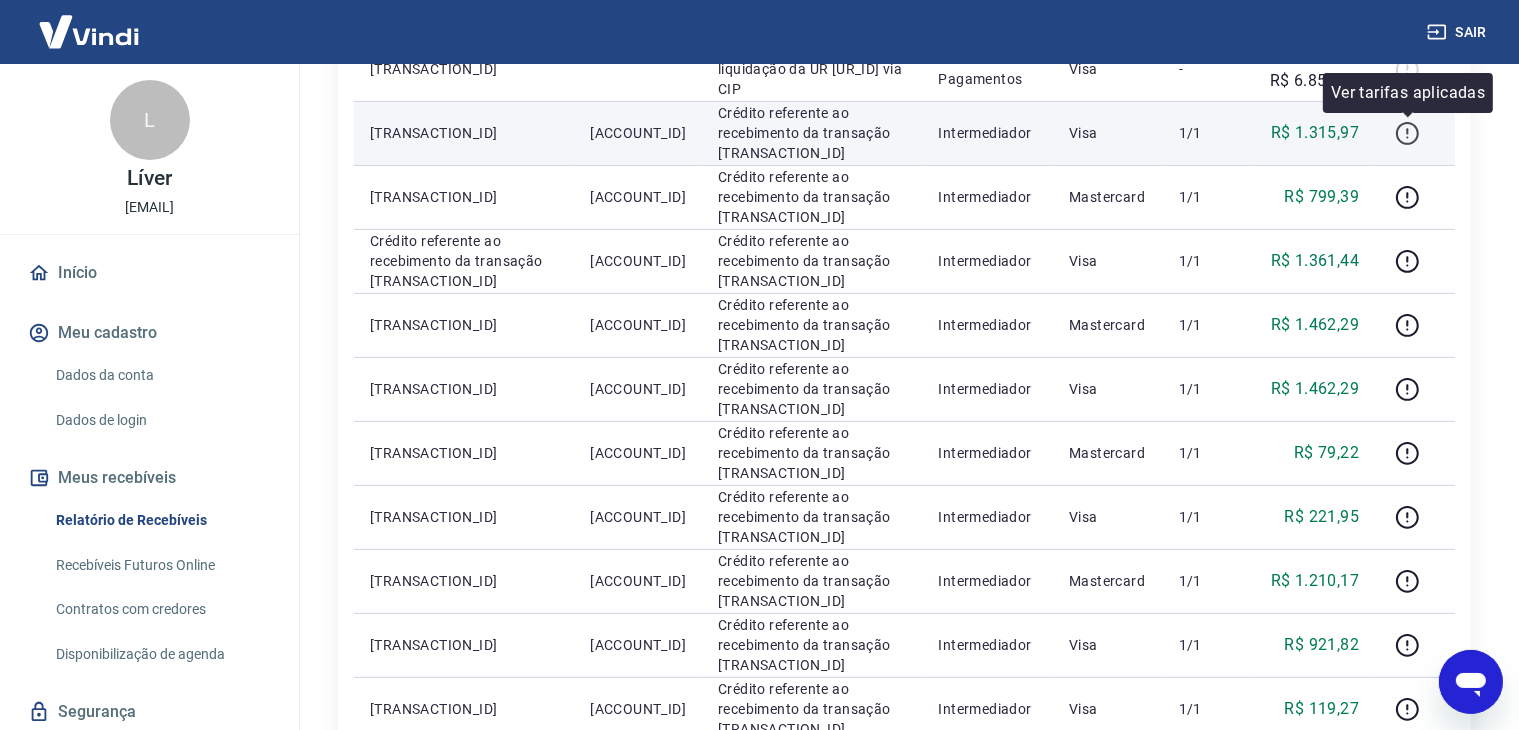 click 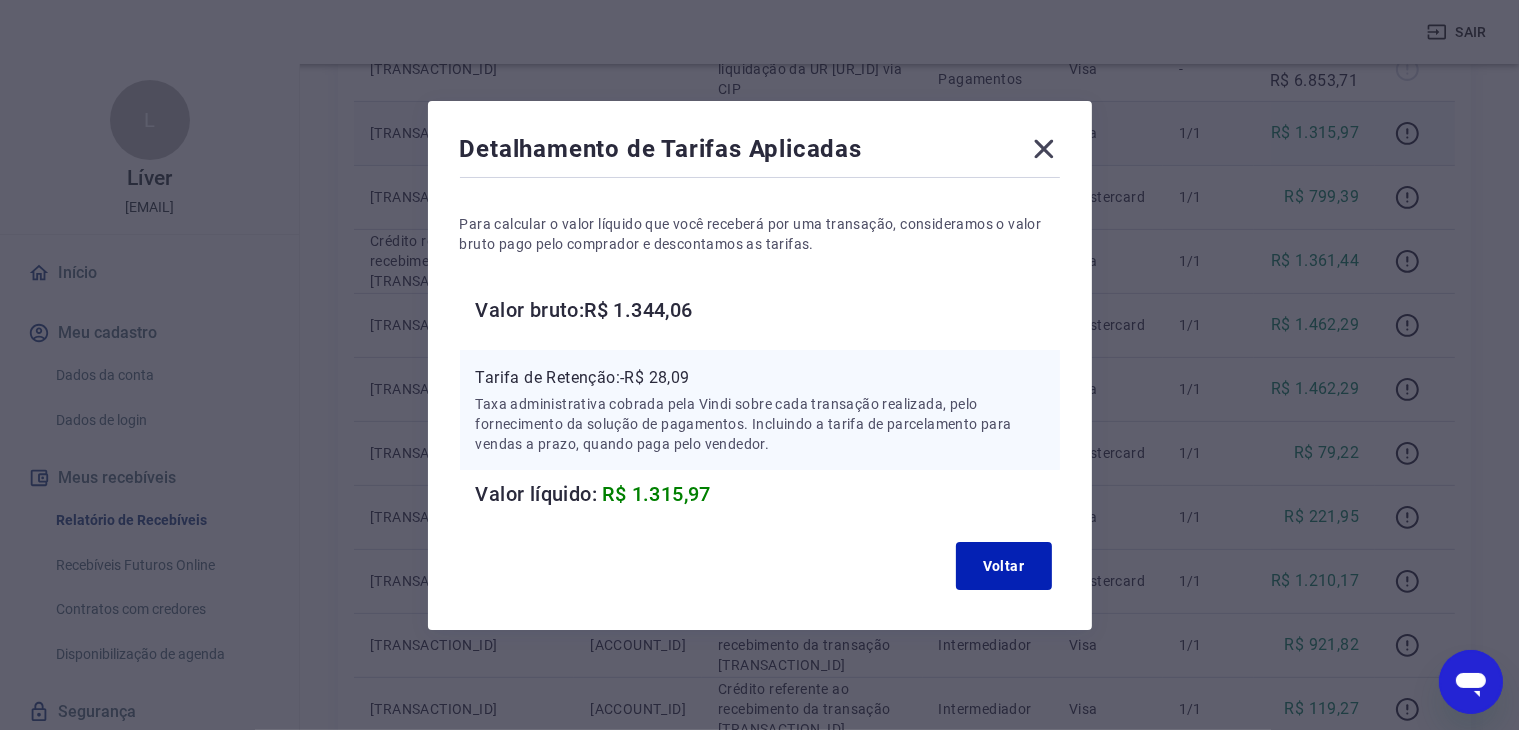 type 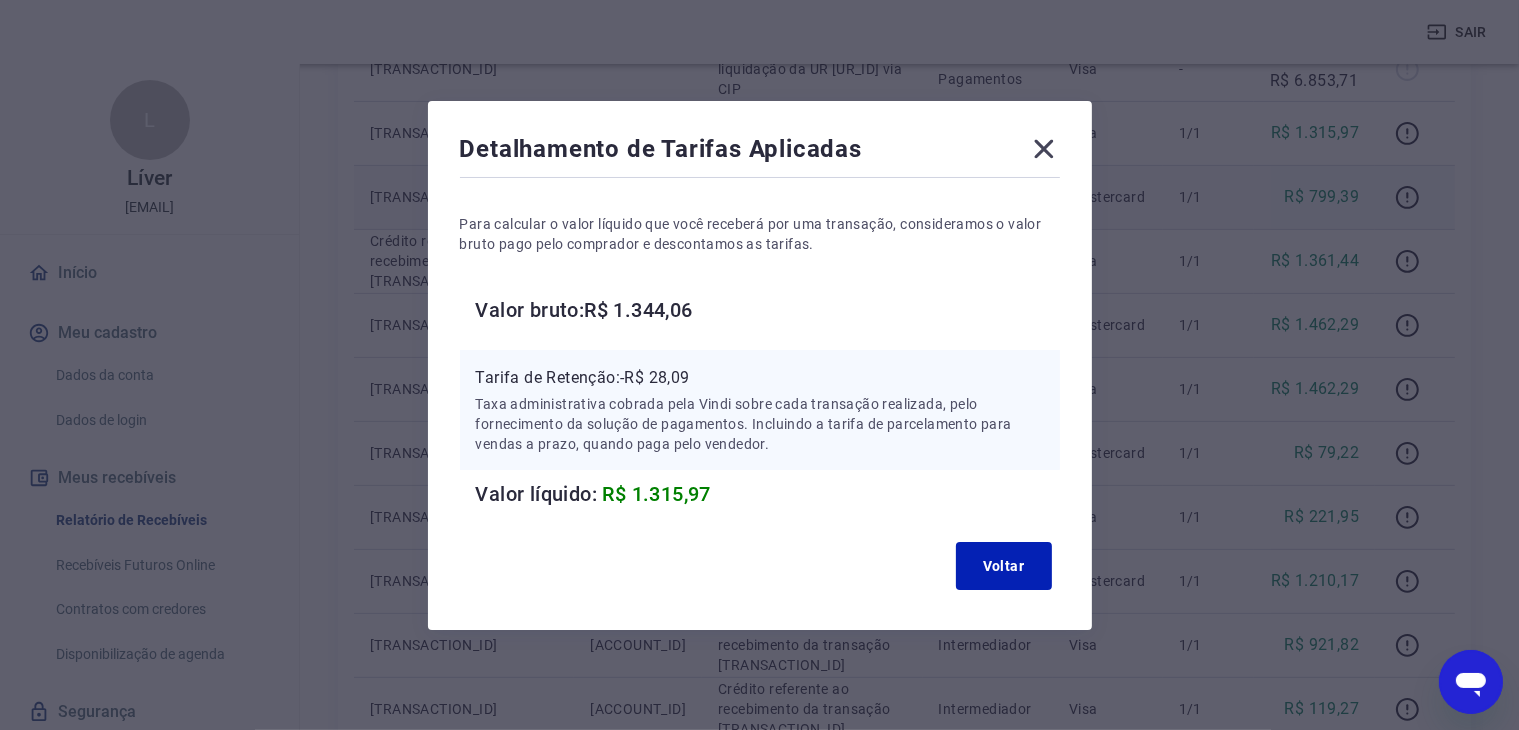 drag, startPoint x: 1051, startPoint y: 141, endPoint x: 1335, endPoint y: 213, distance: 292.98465 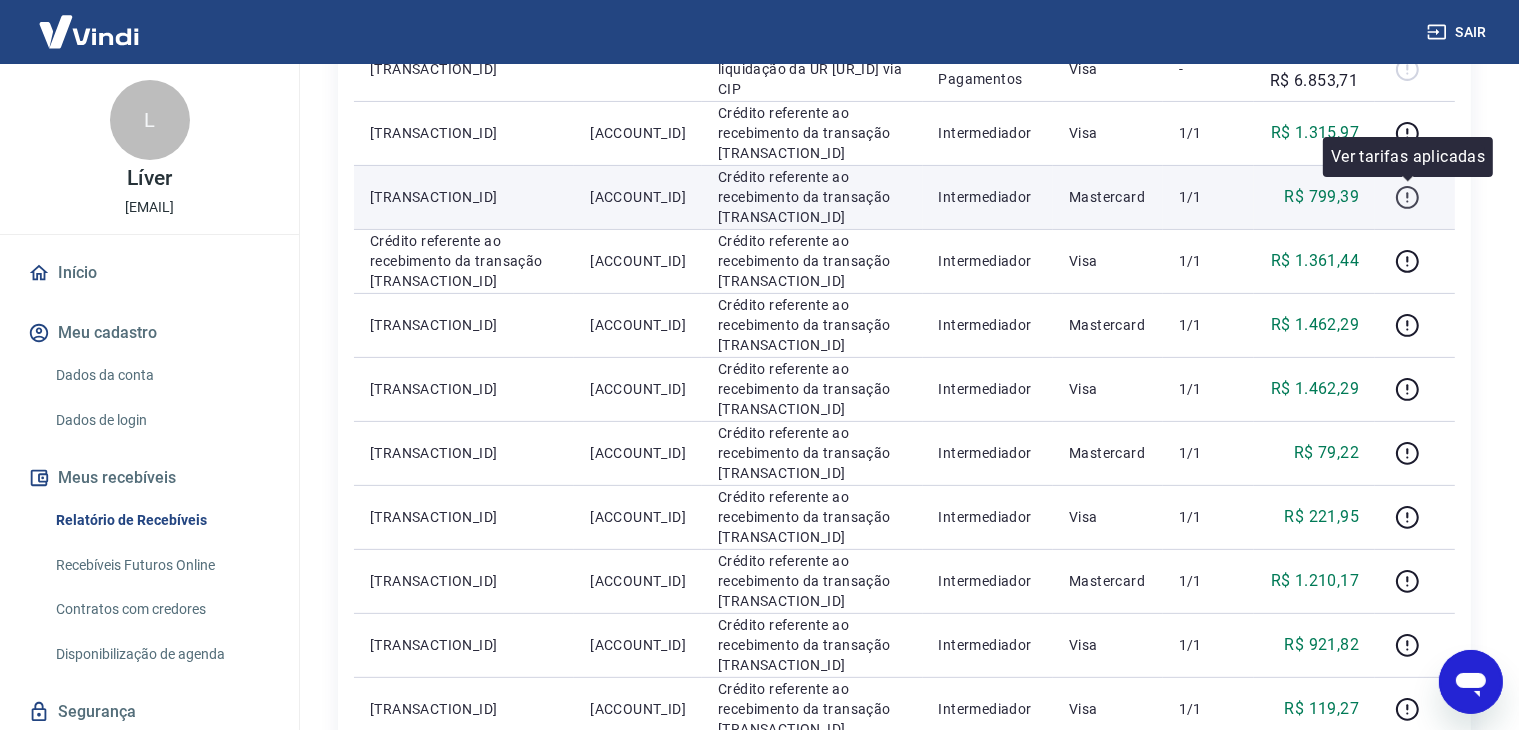 click 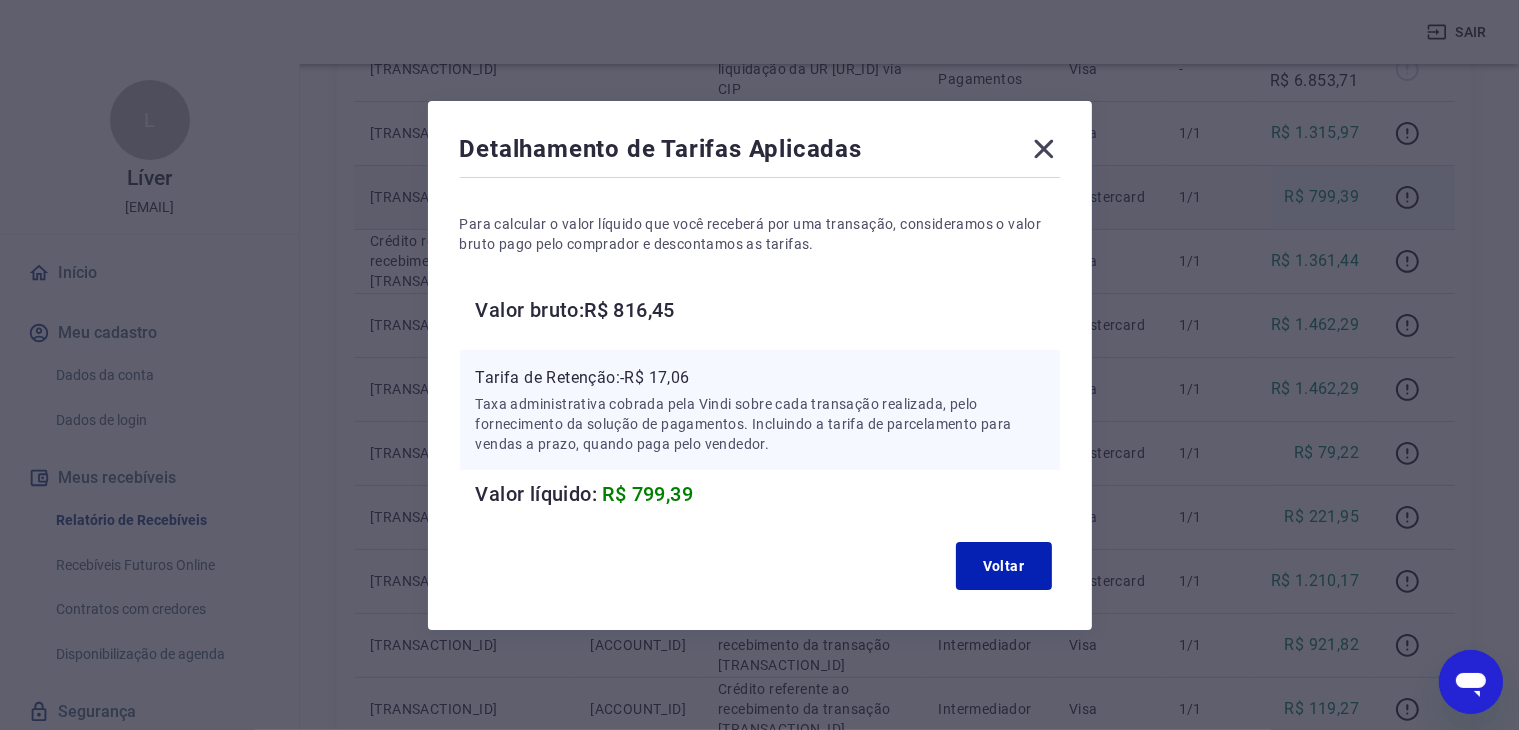 type 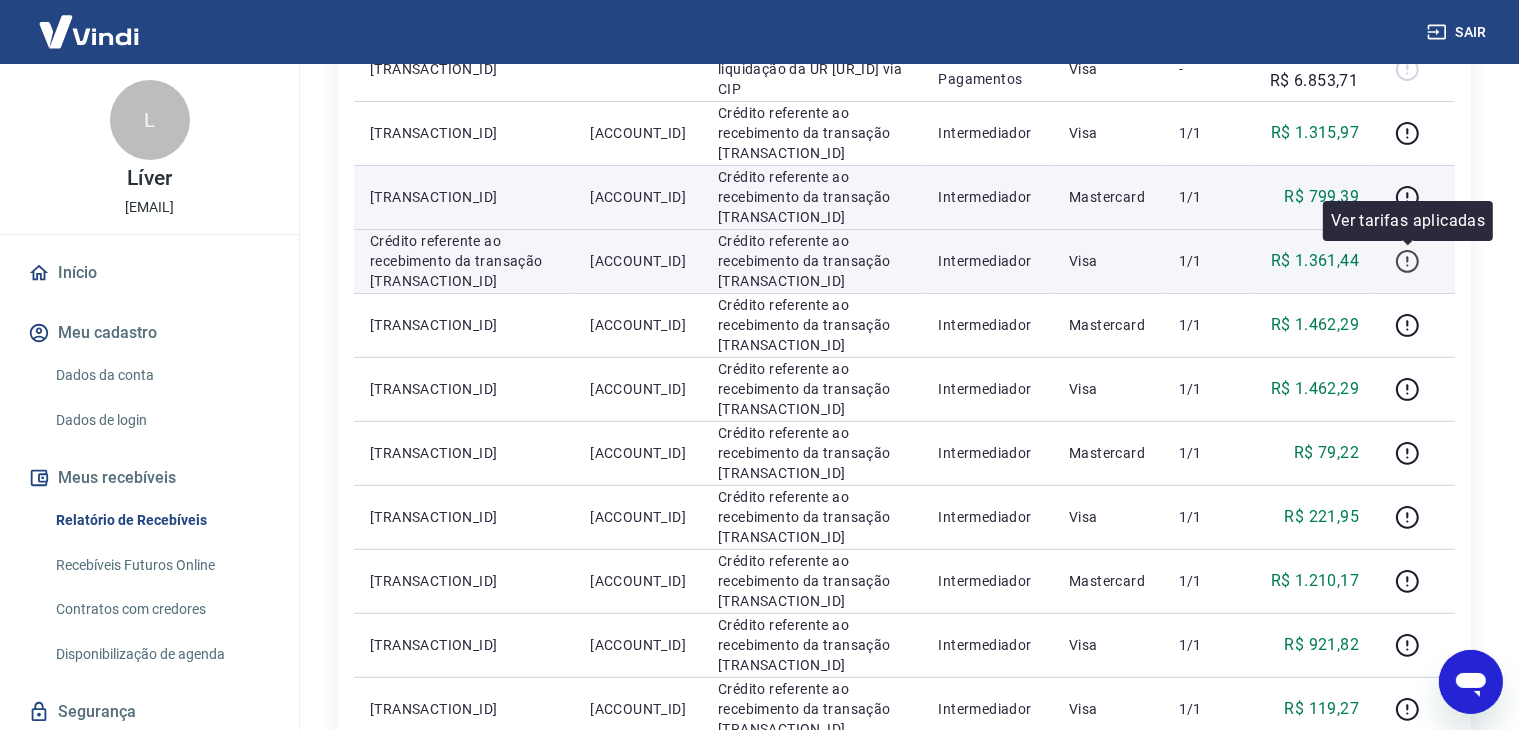 click 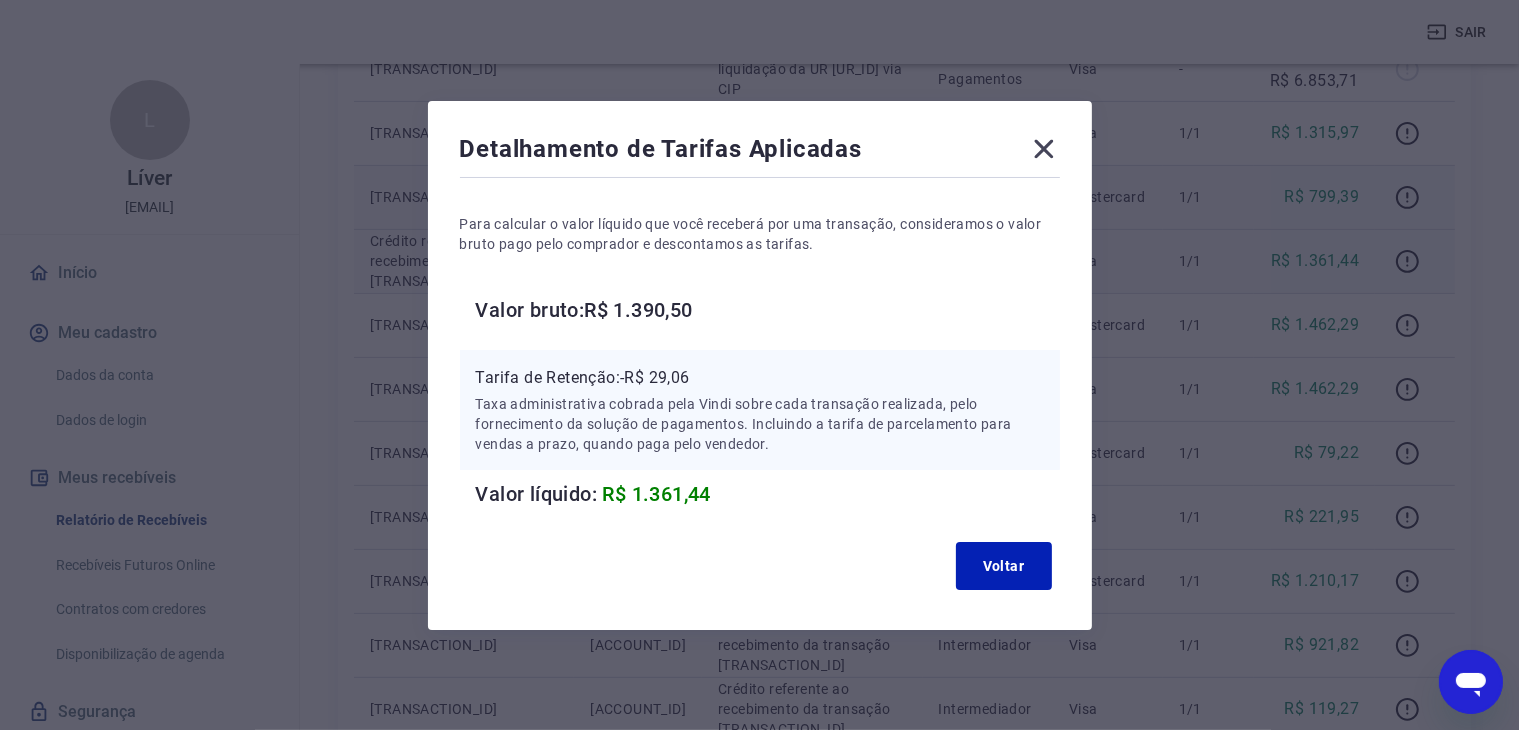 type 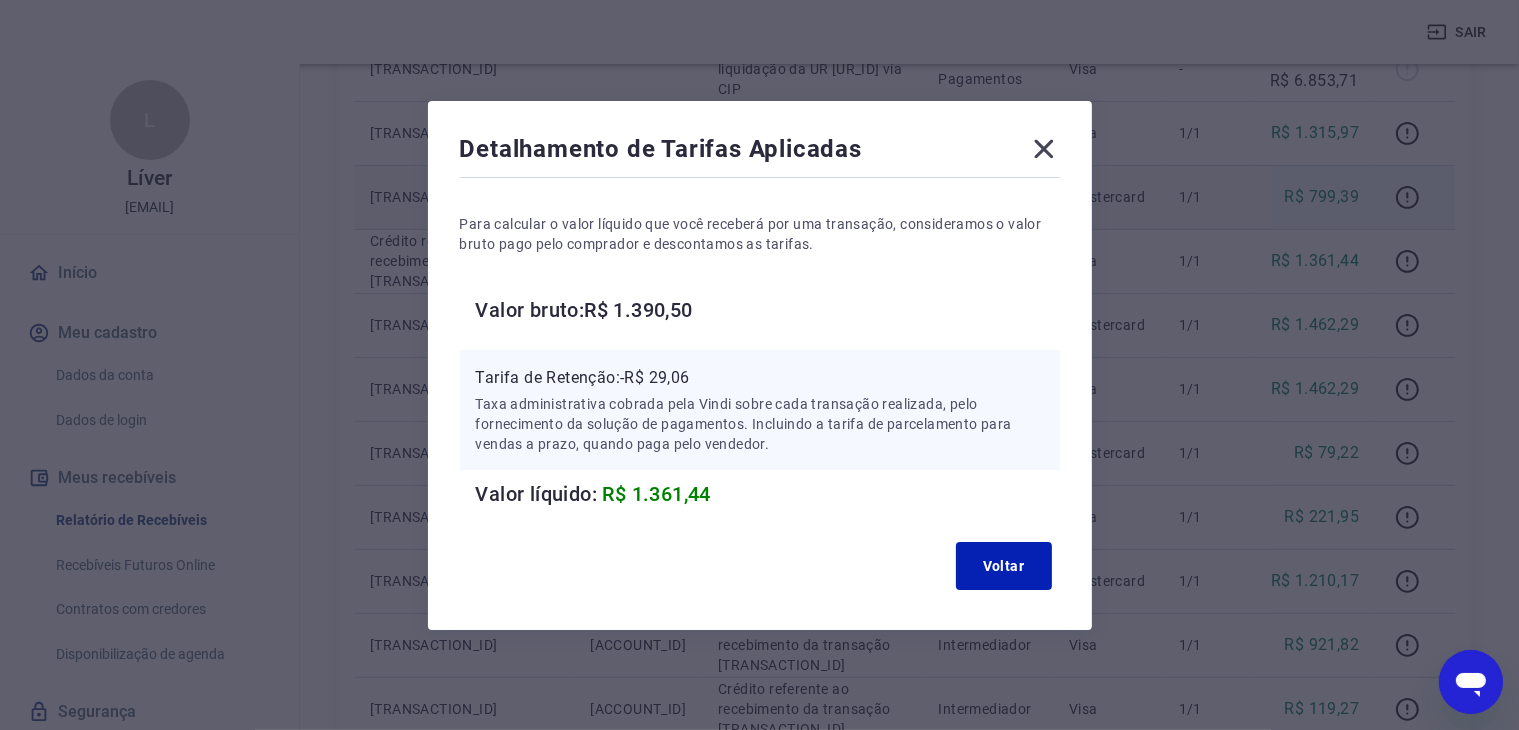 drag, startPoint x: 1052, startPoint y: 151, endPoint x: 1206, endPoint y: 223, distance: 170 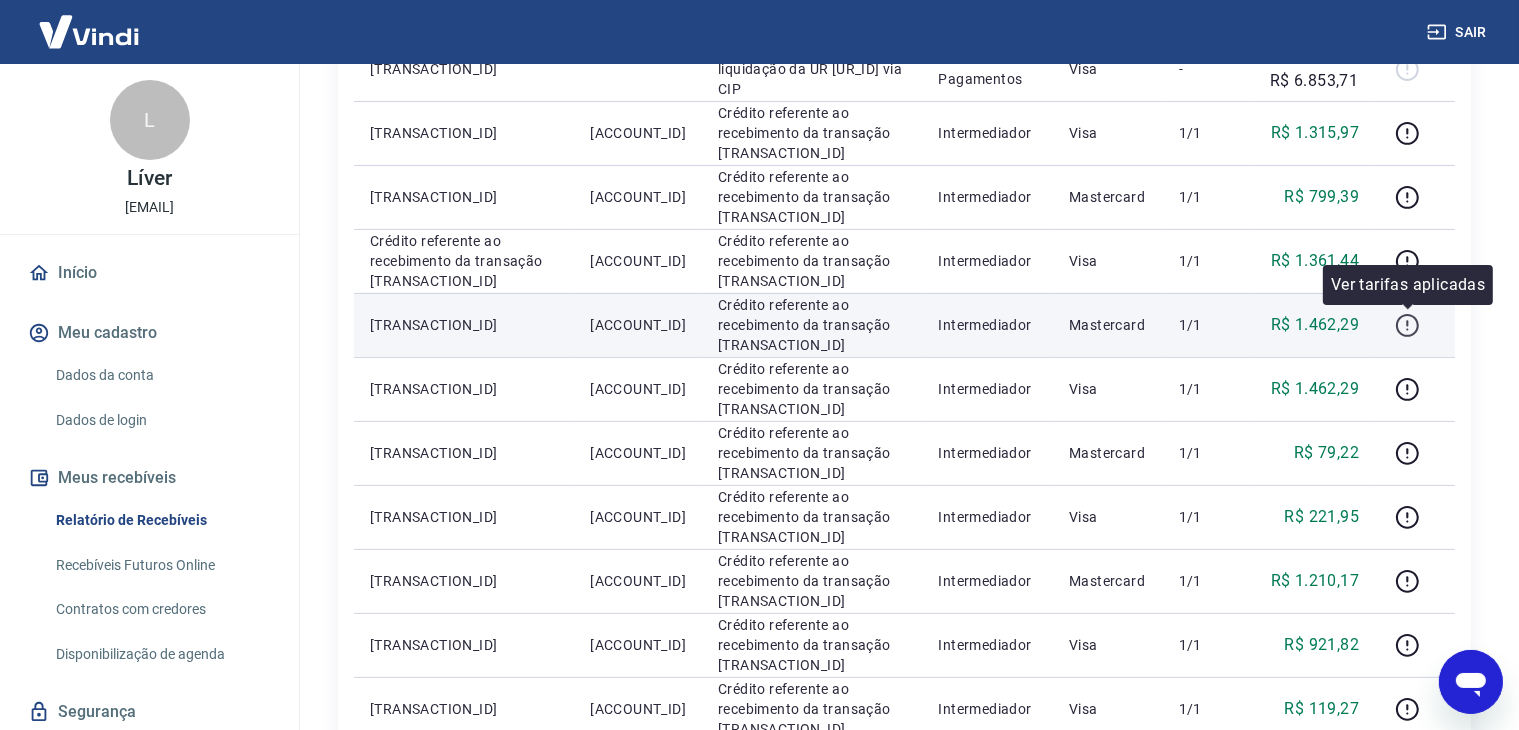 click 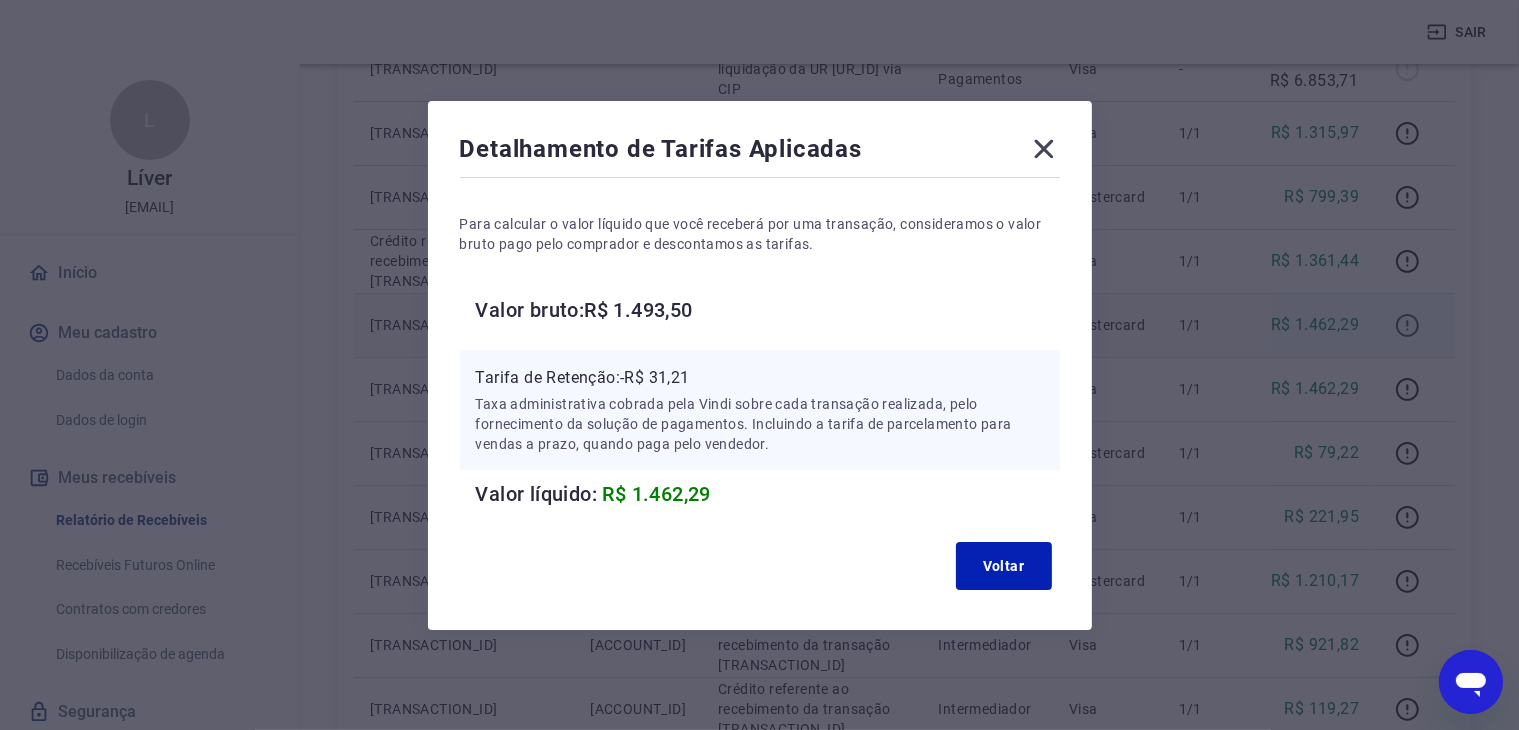 type 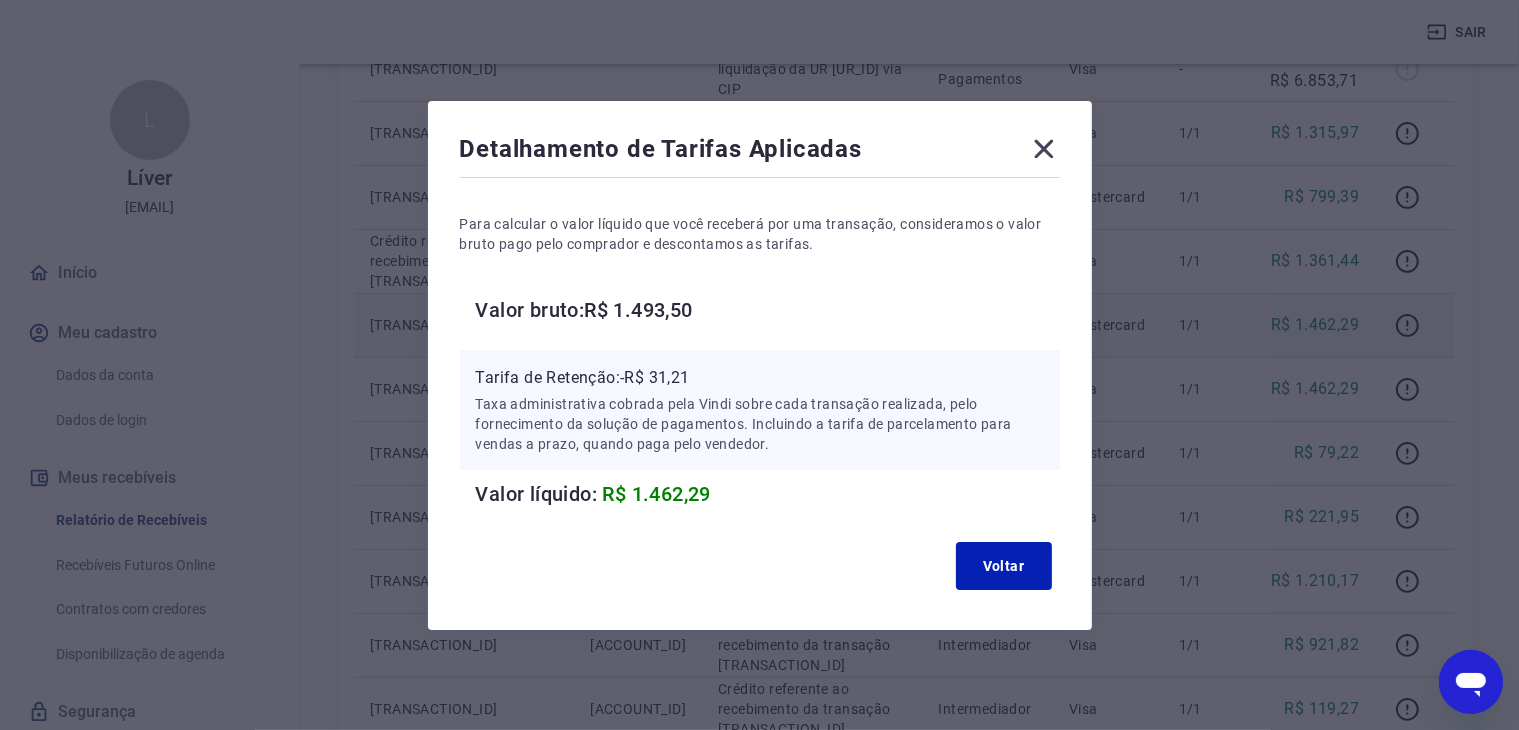 drag, startPoint x: 1051, startPoint y: 144, endPoint x: 1356, endPoint y: 325, distance: 354.6632 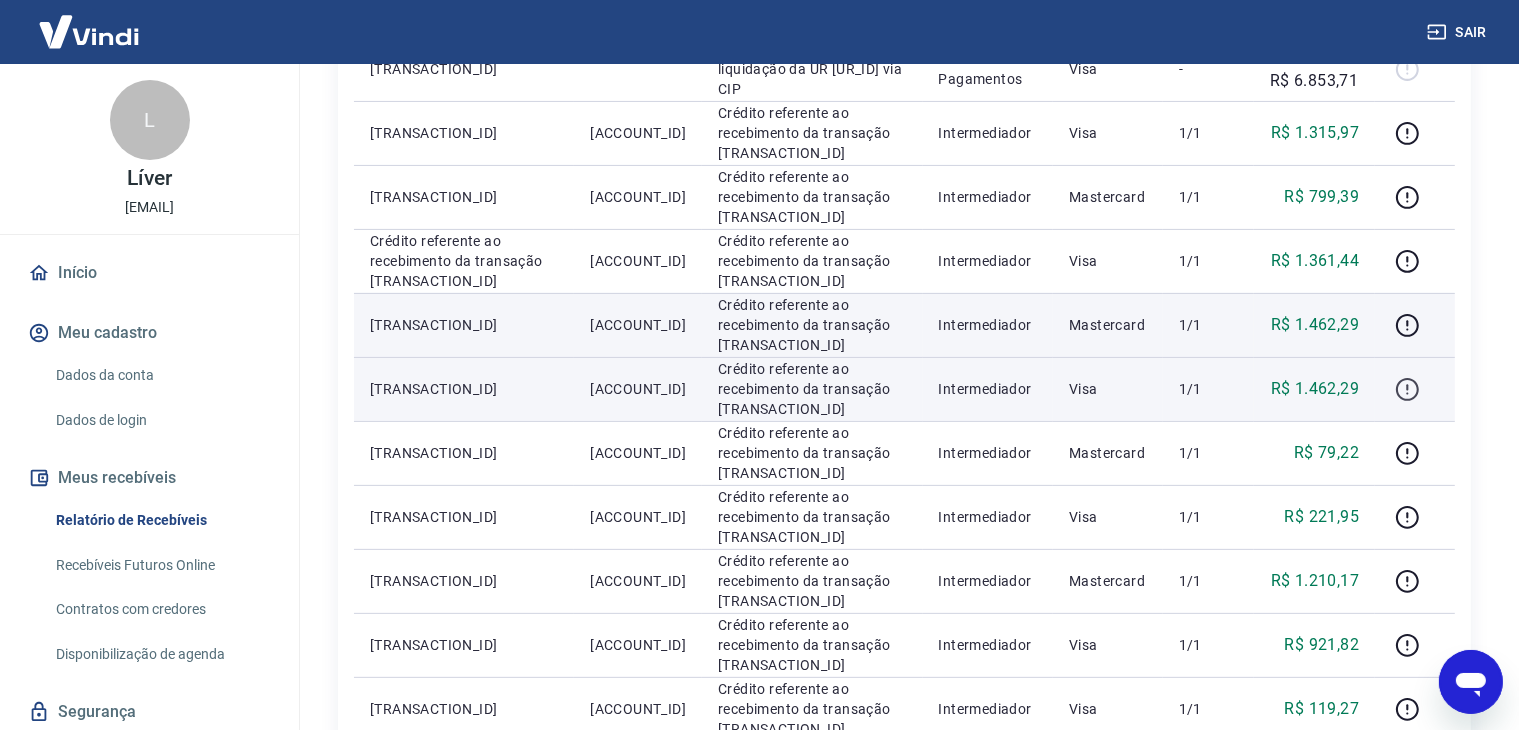click 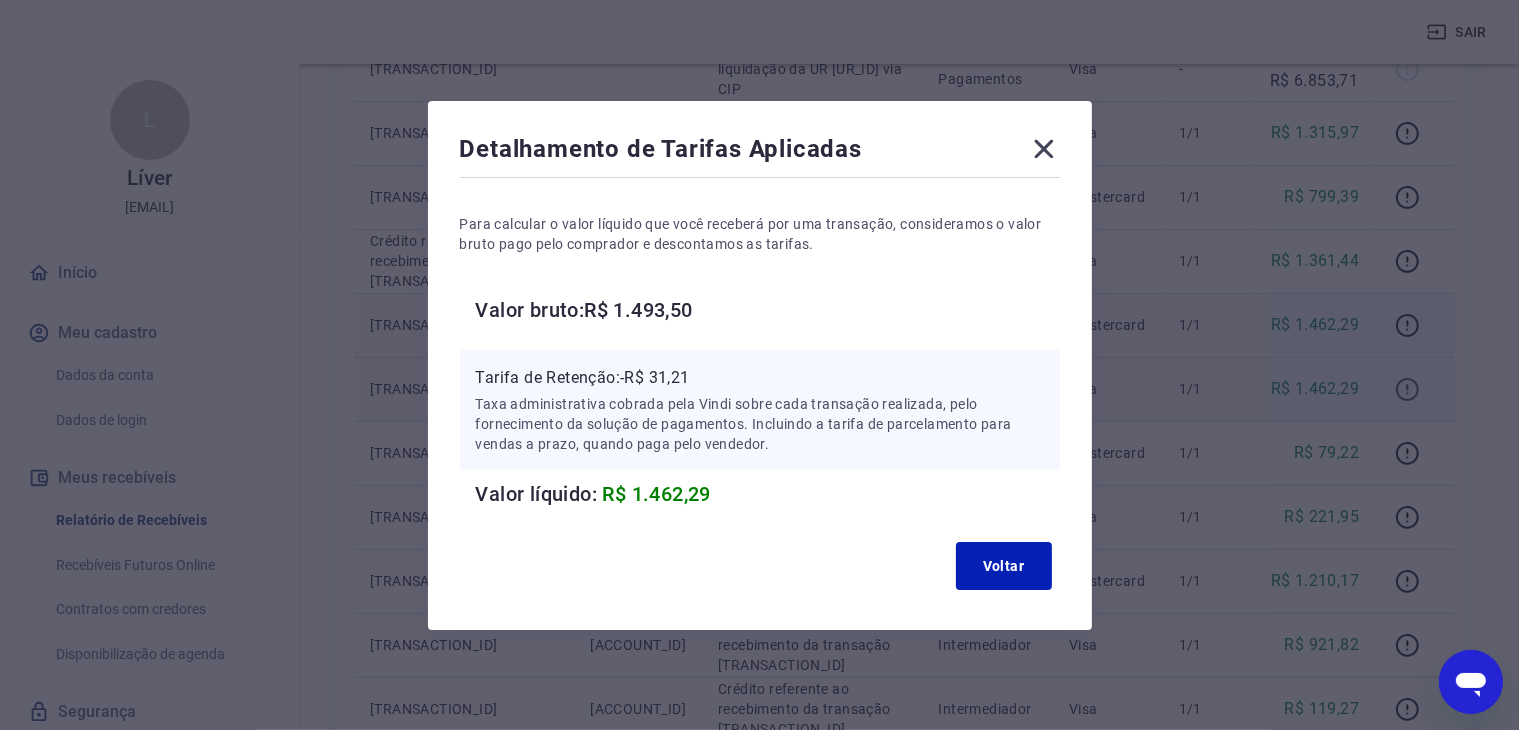 type 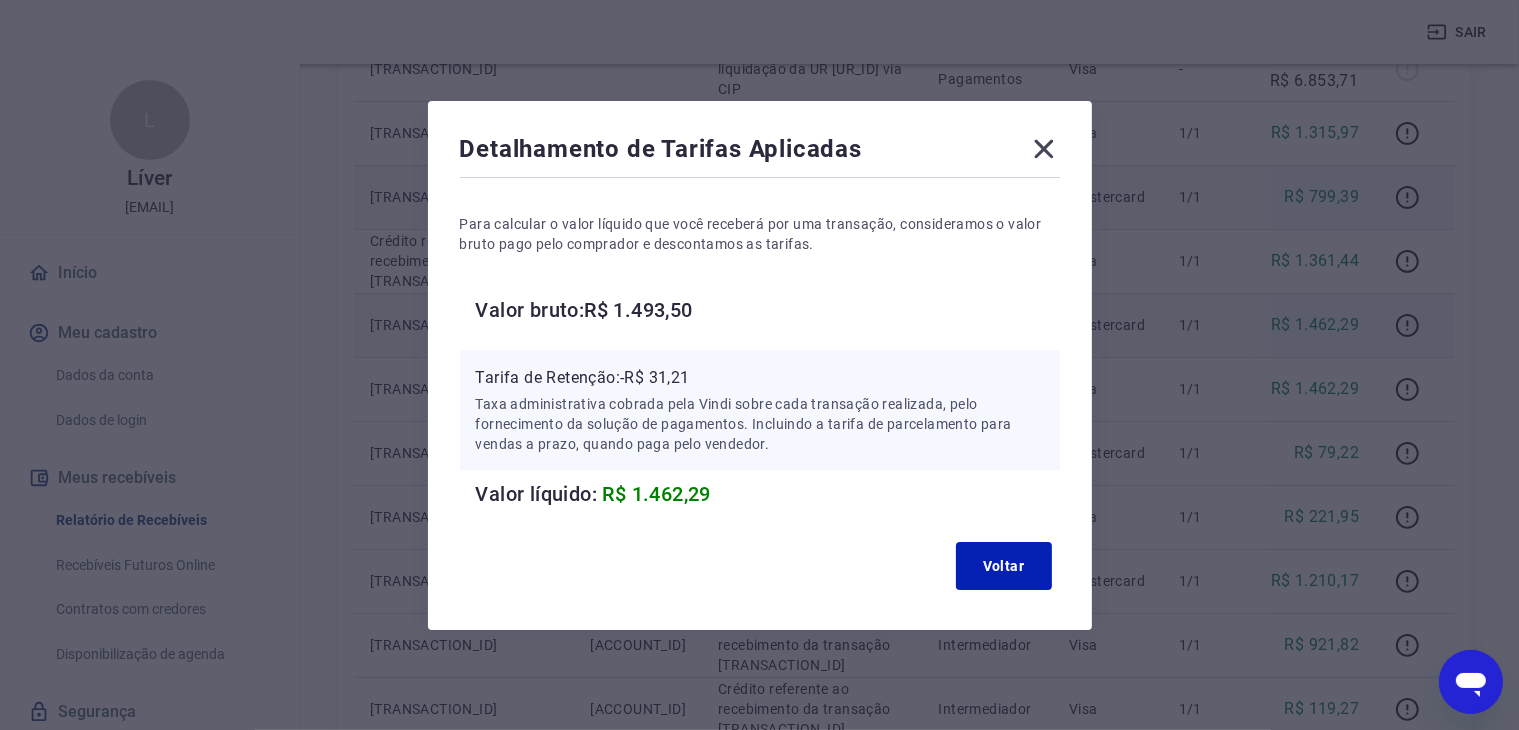 drag, startPoint x: 1049, startPoint y: 141, endPoint x: 1092, endPoint y: 178, distance: 56.727417 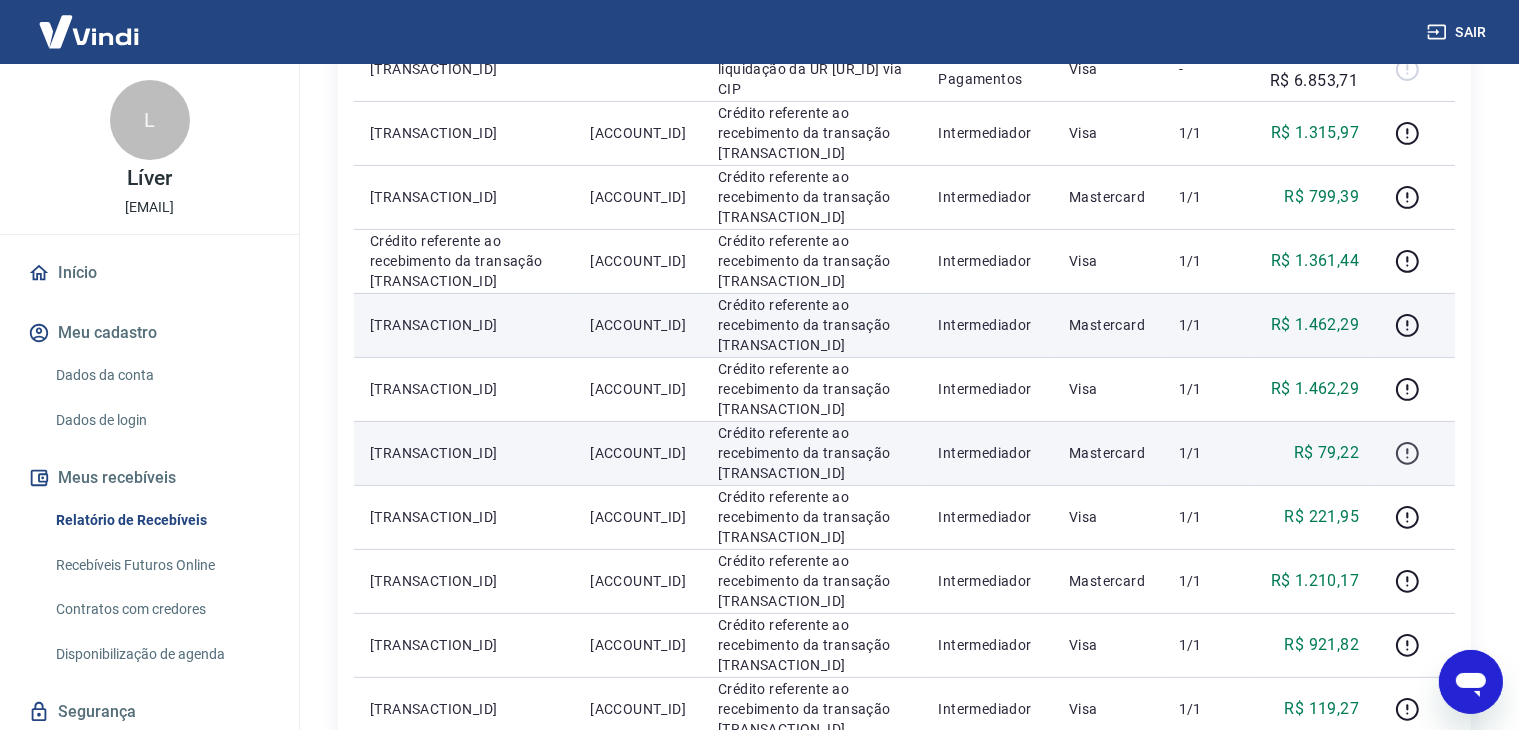 click 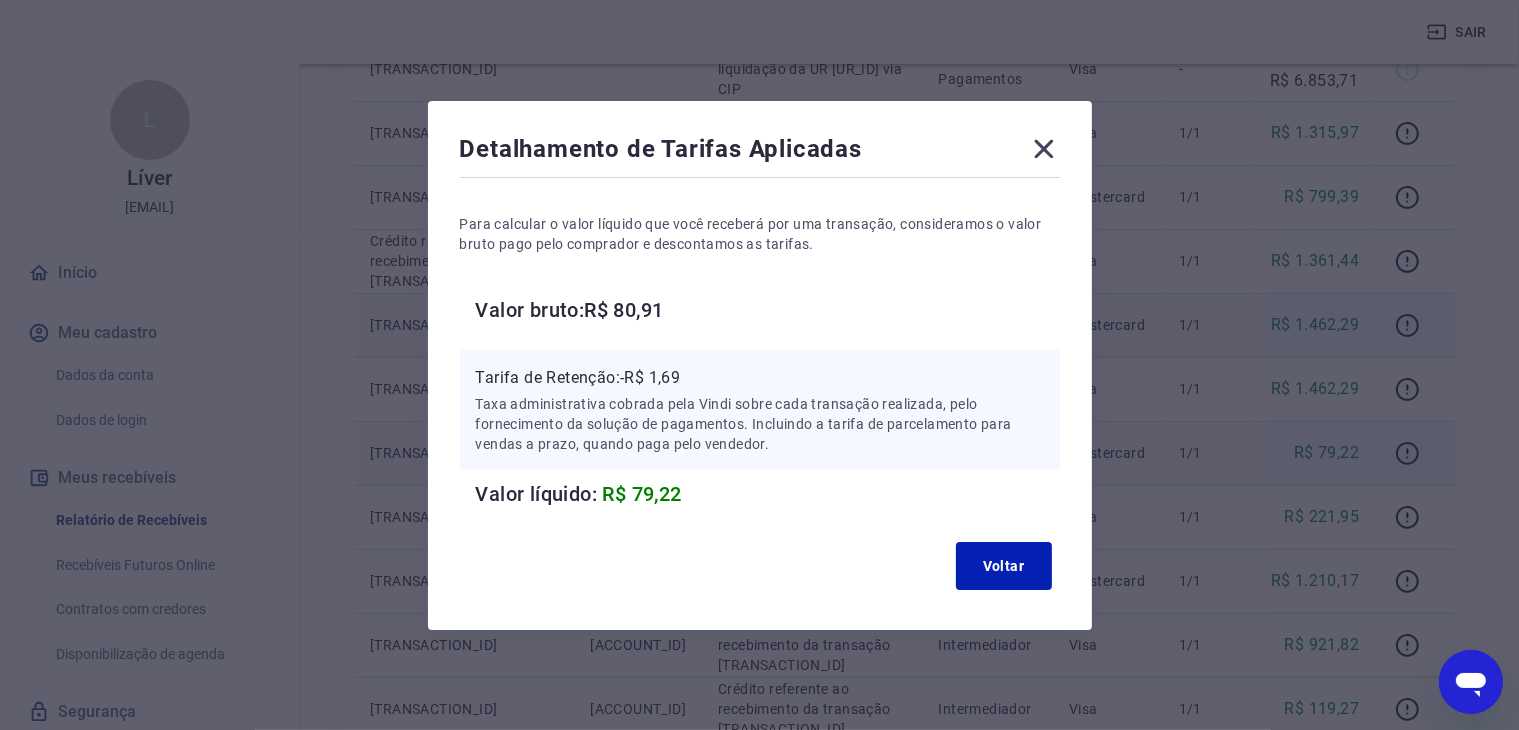 type 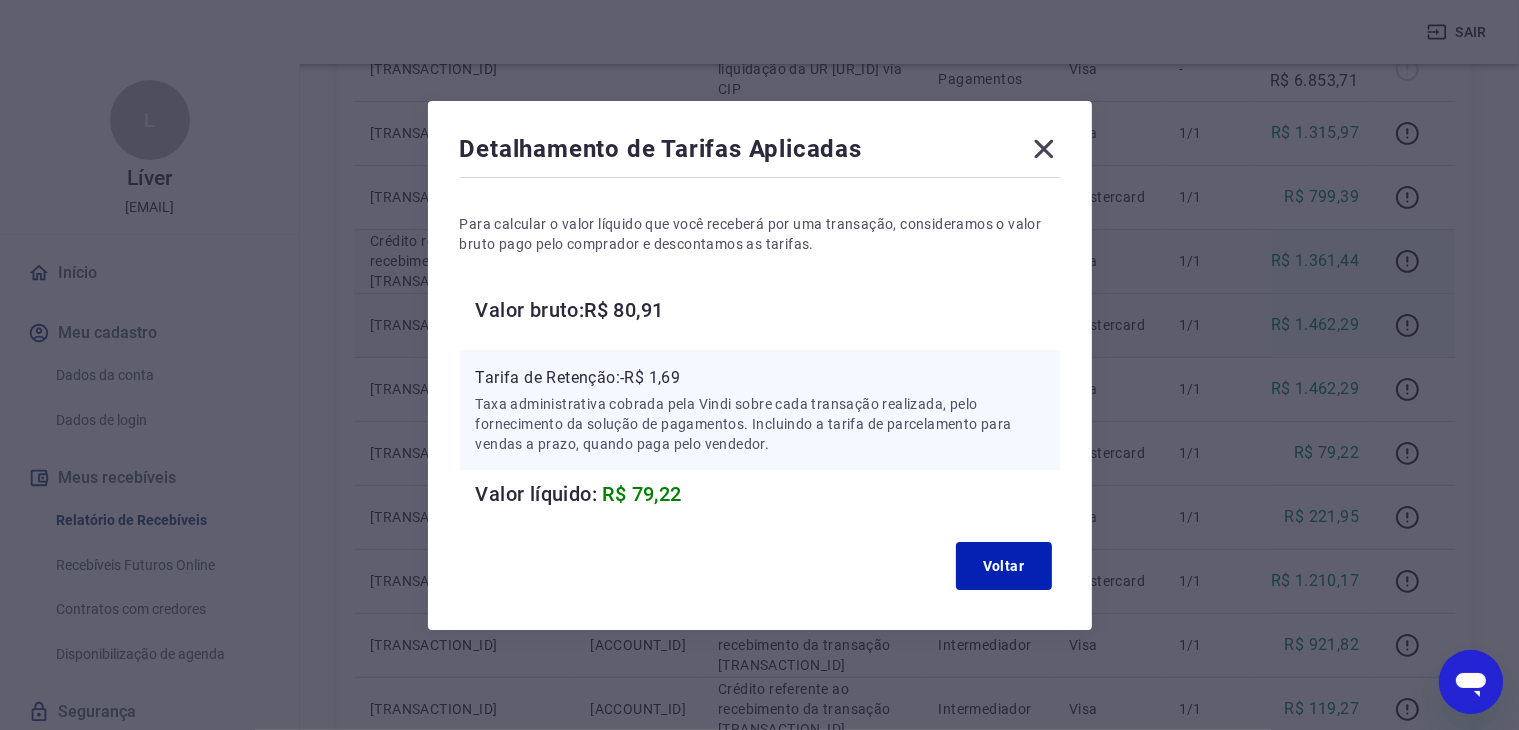drag, startPoint x: 1044, startPoint y: 149, endPoint x: 1141, endPoint y: 272, distance: 156.6461 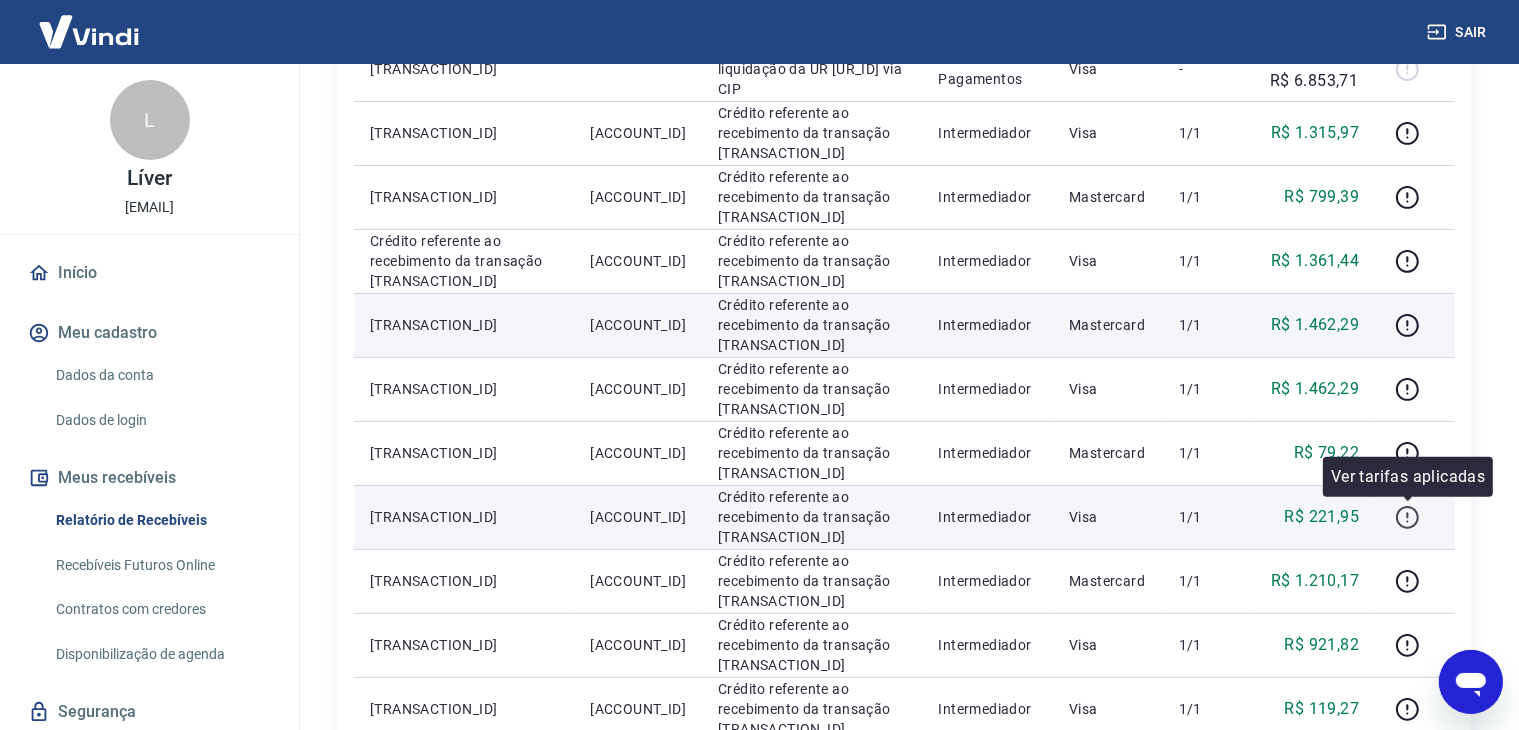 click 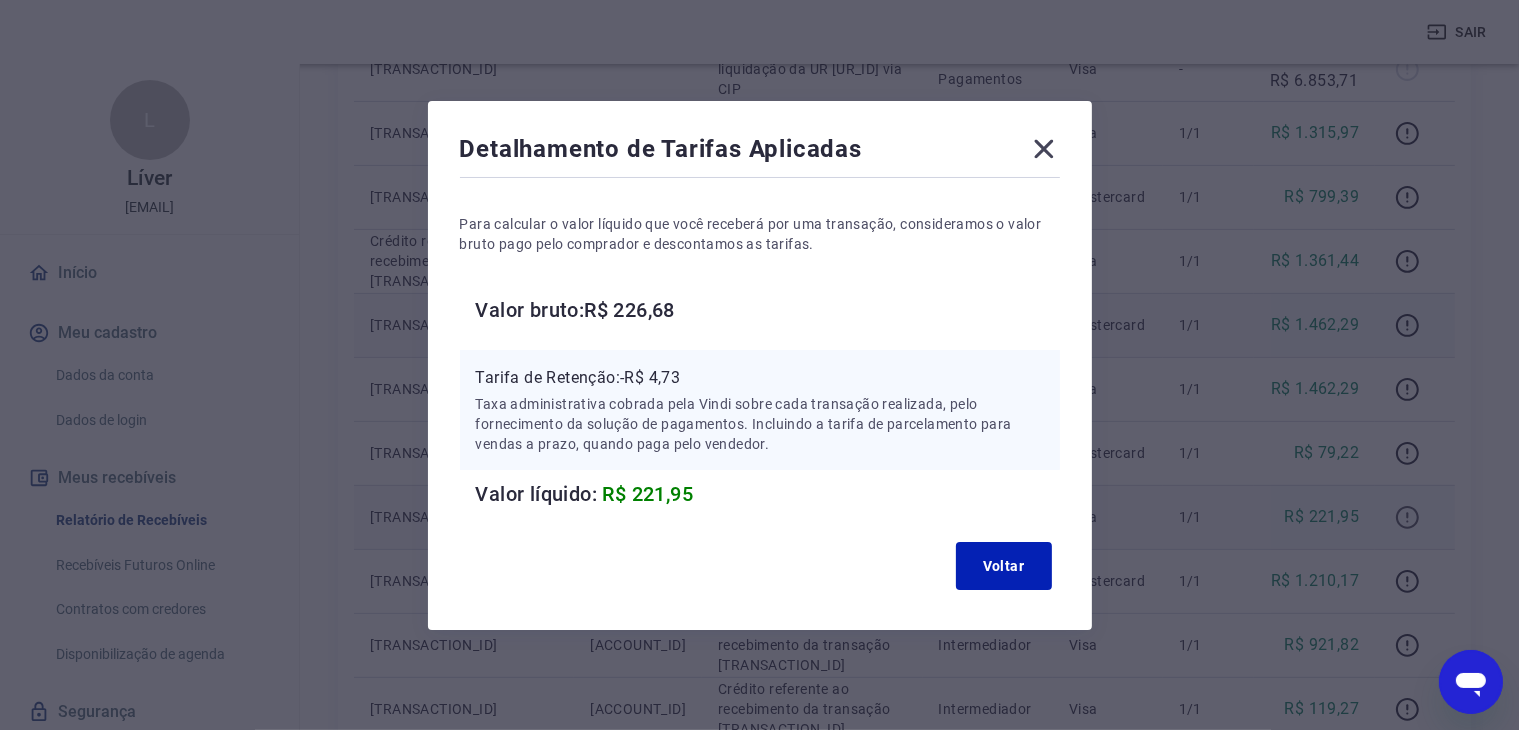 type 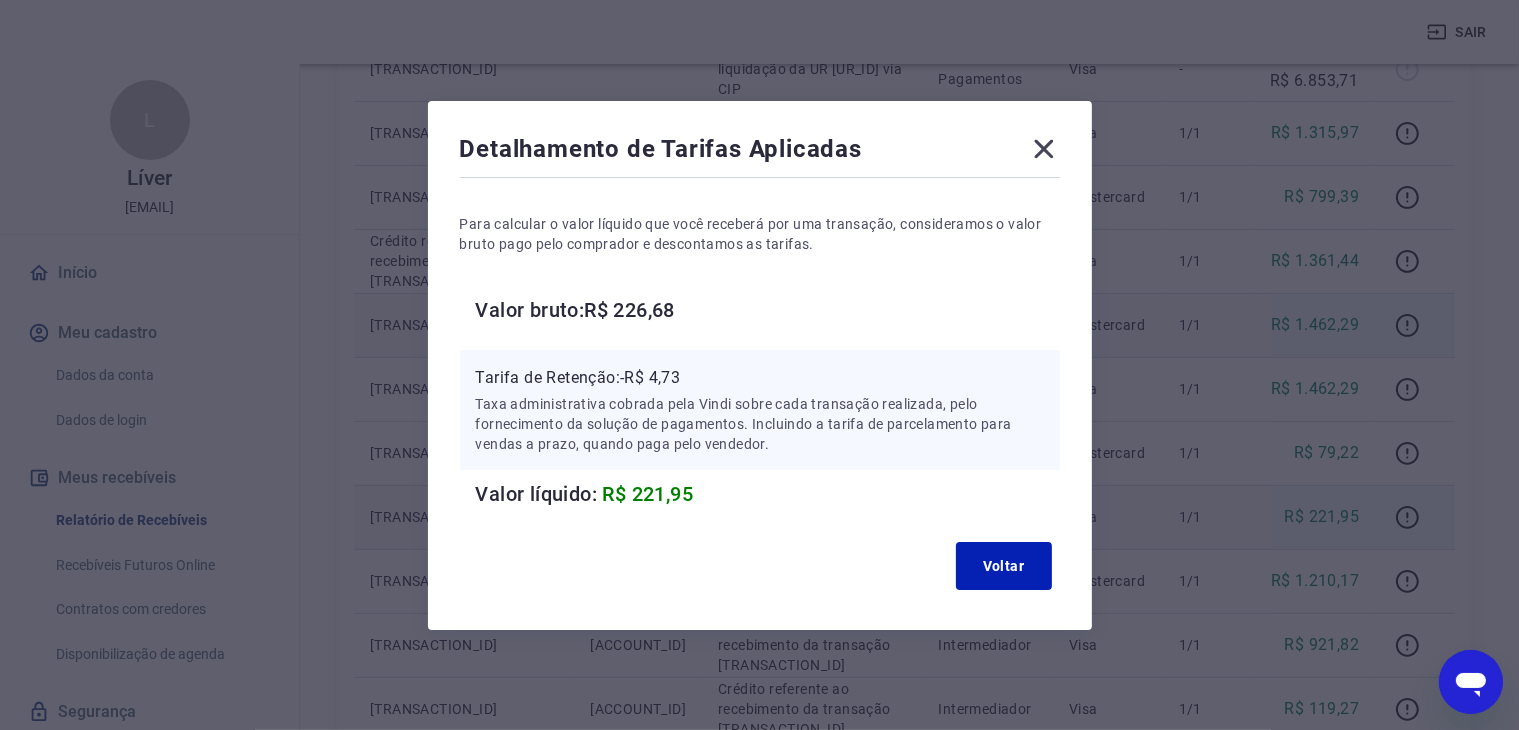 click 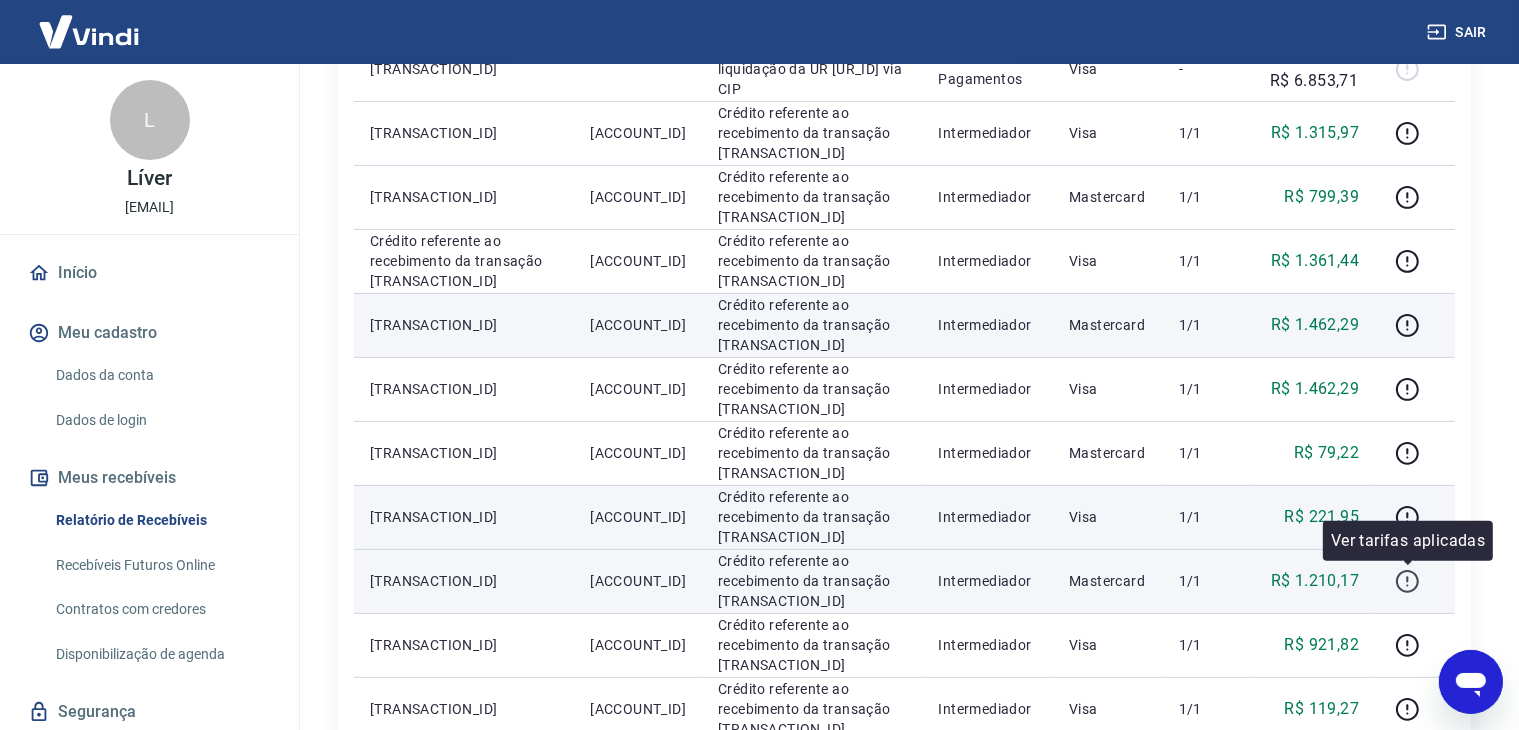 click 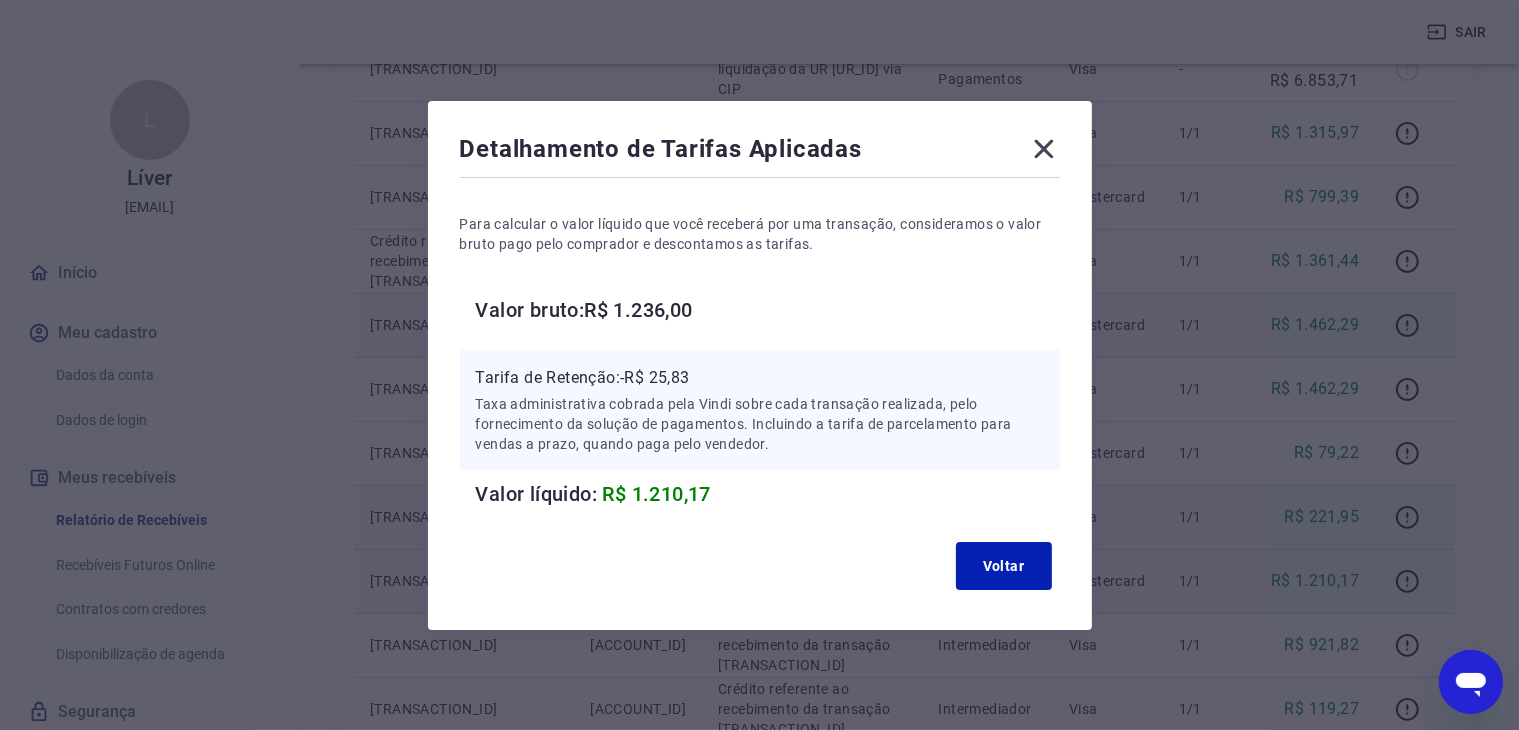 type 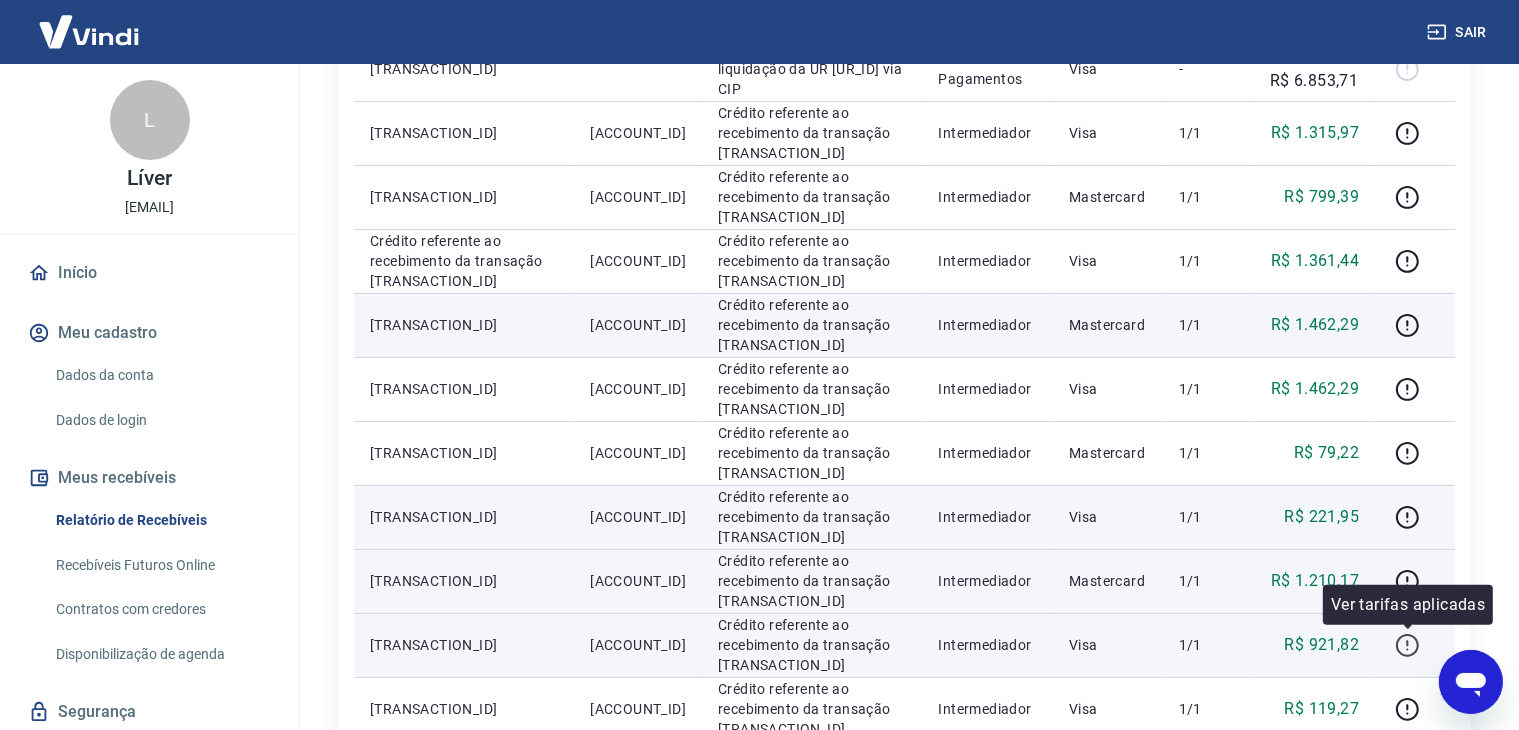 click 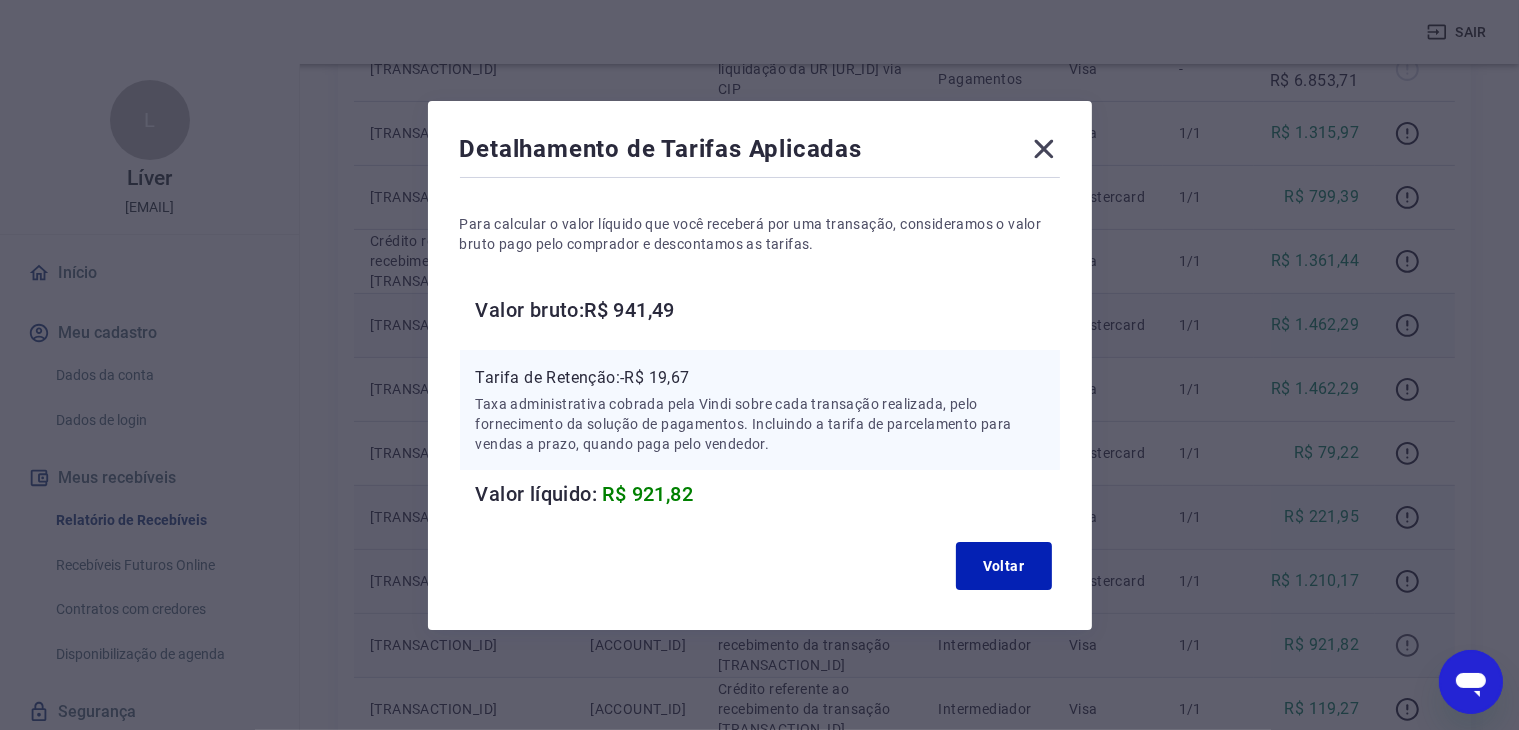 type 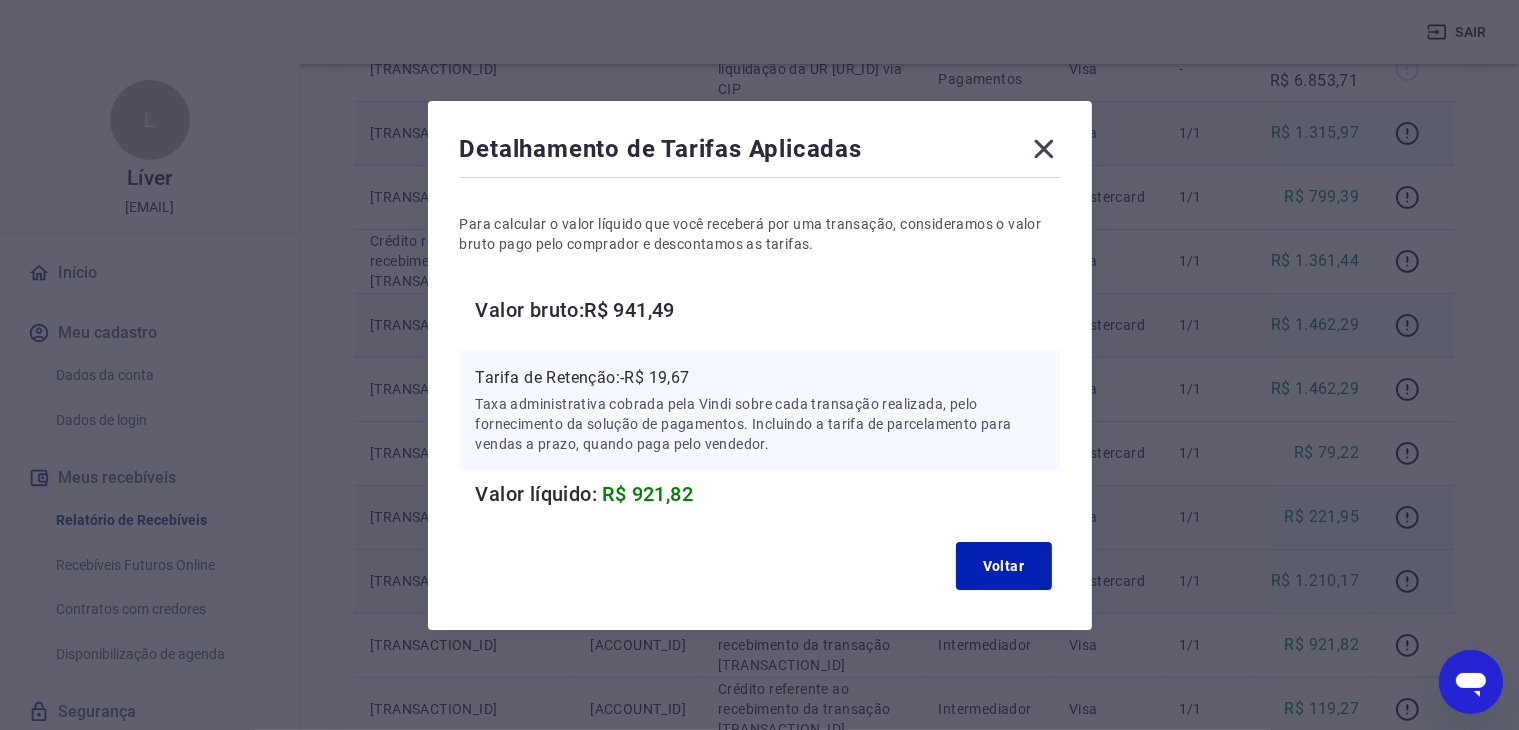 click 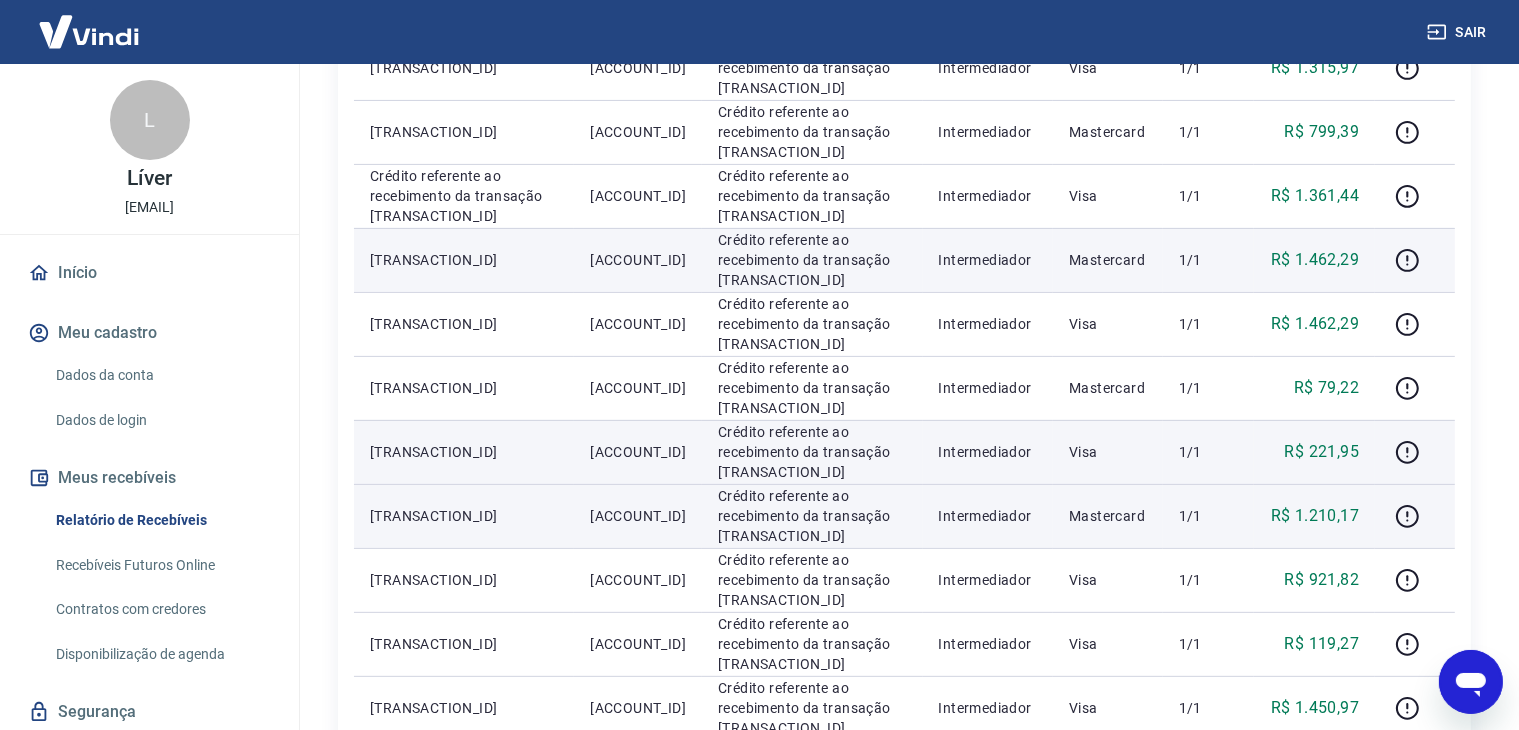 scroll, scrollTop: 600, scrollLeft: 0, axis: vertical 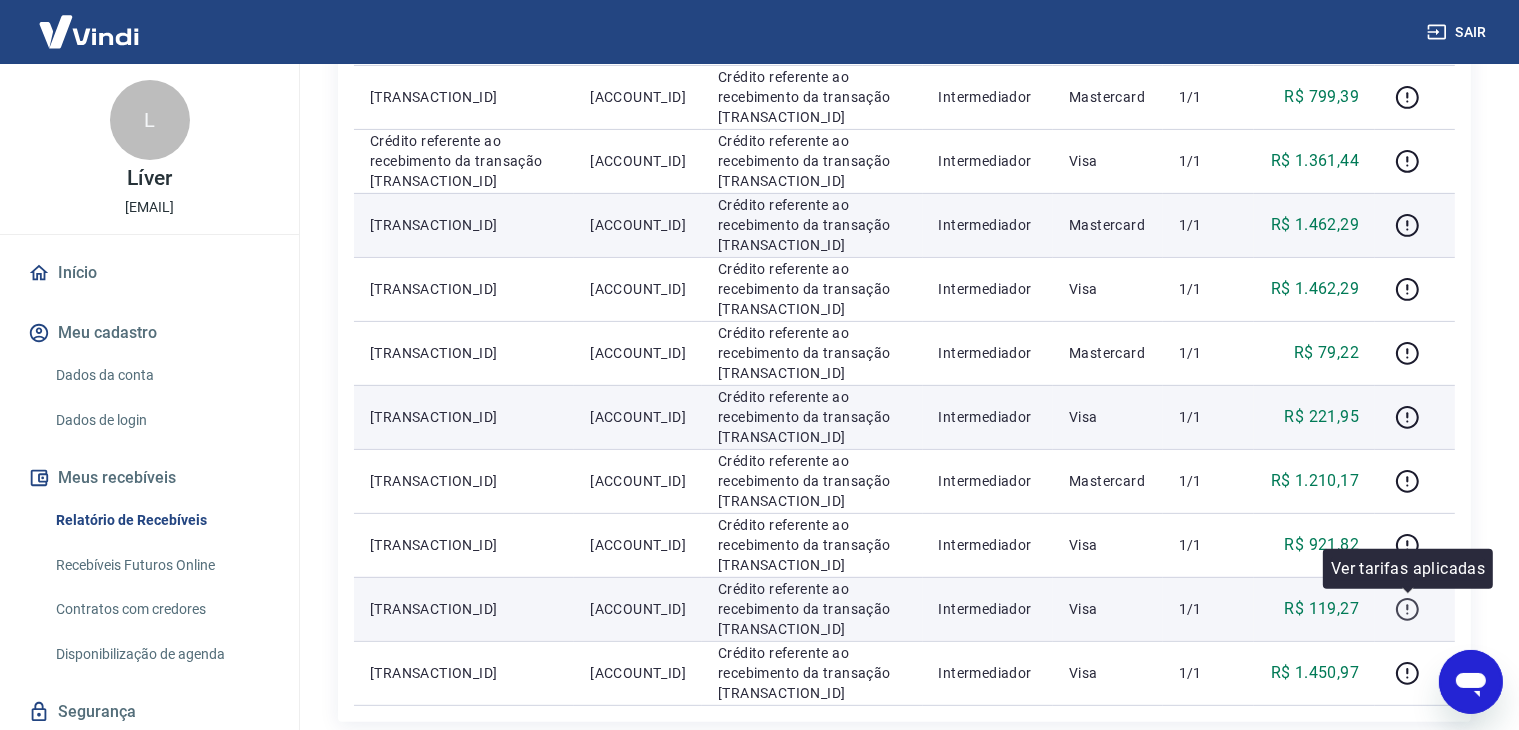 click 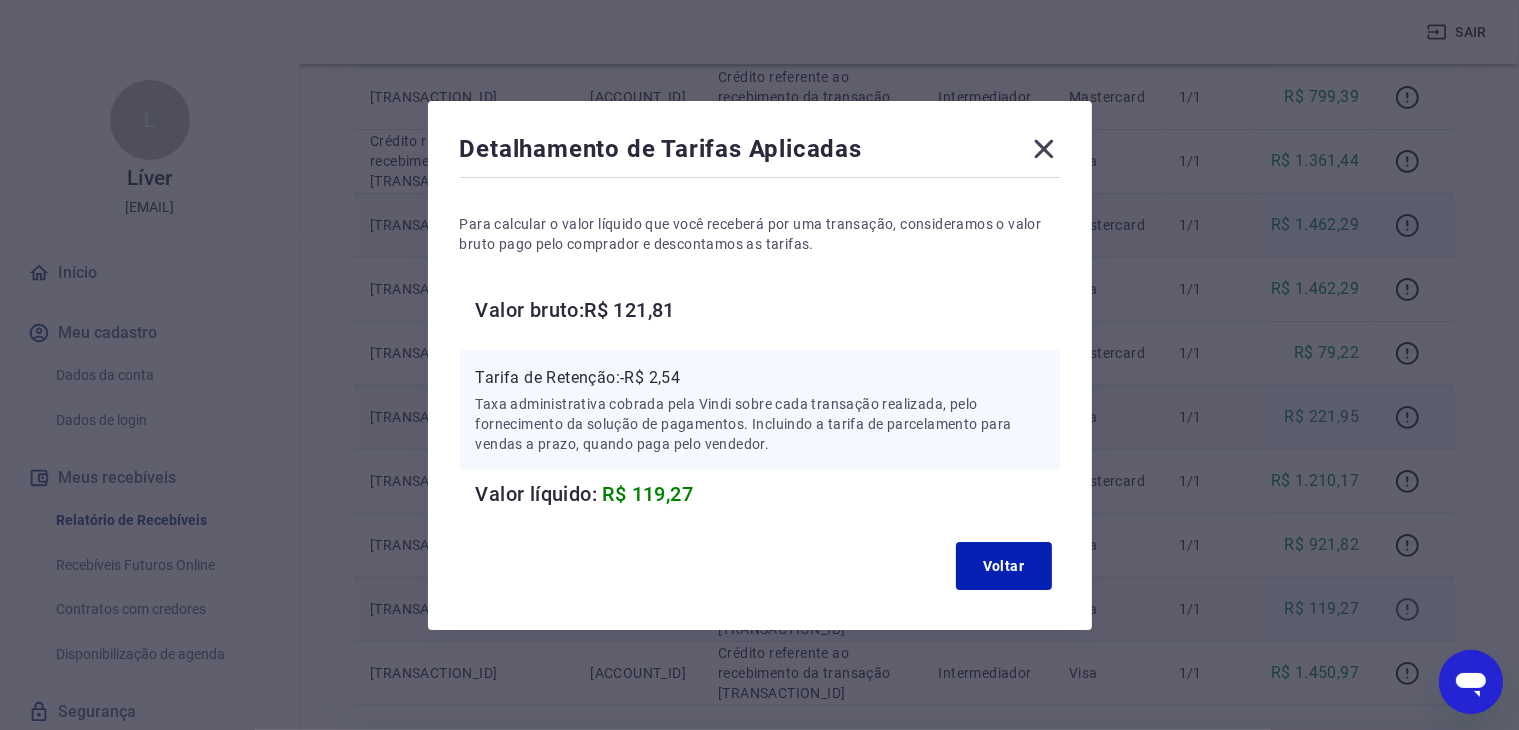 type 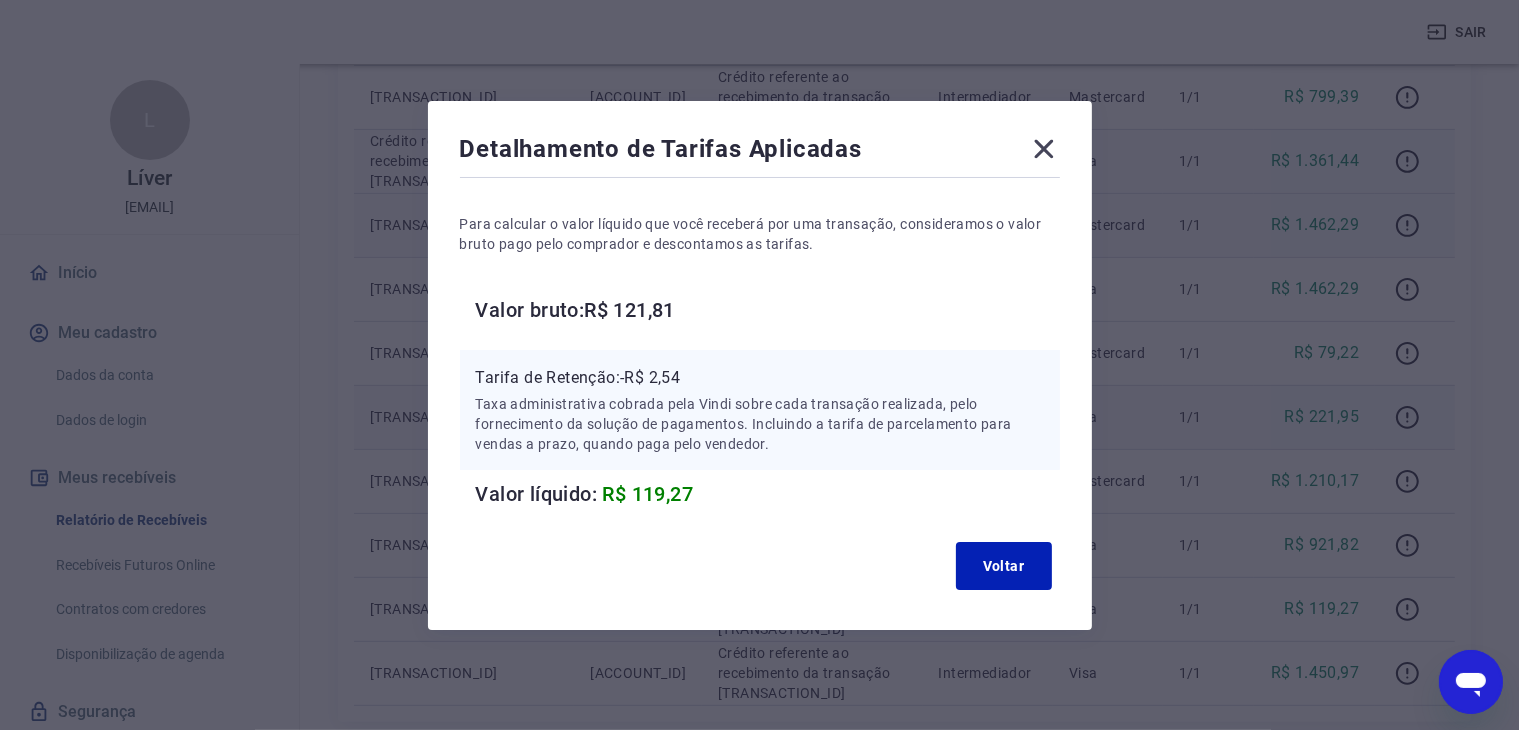 click 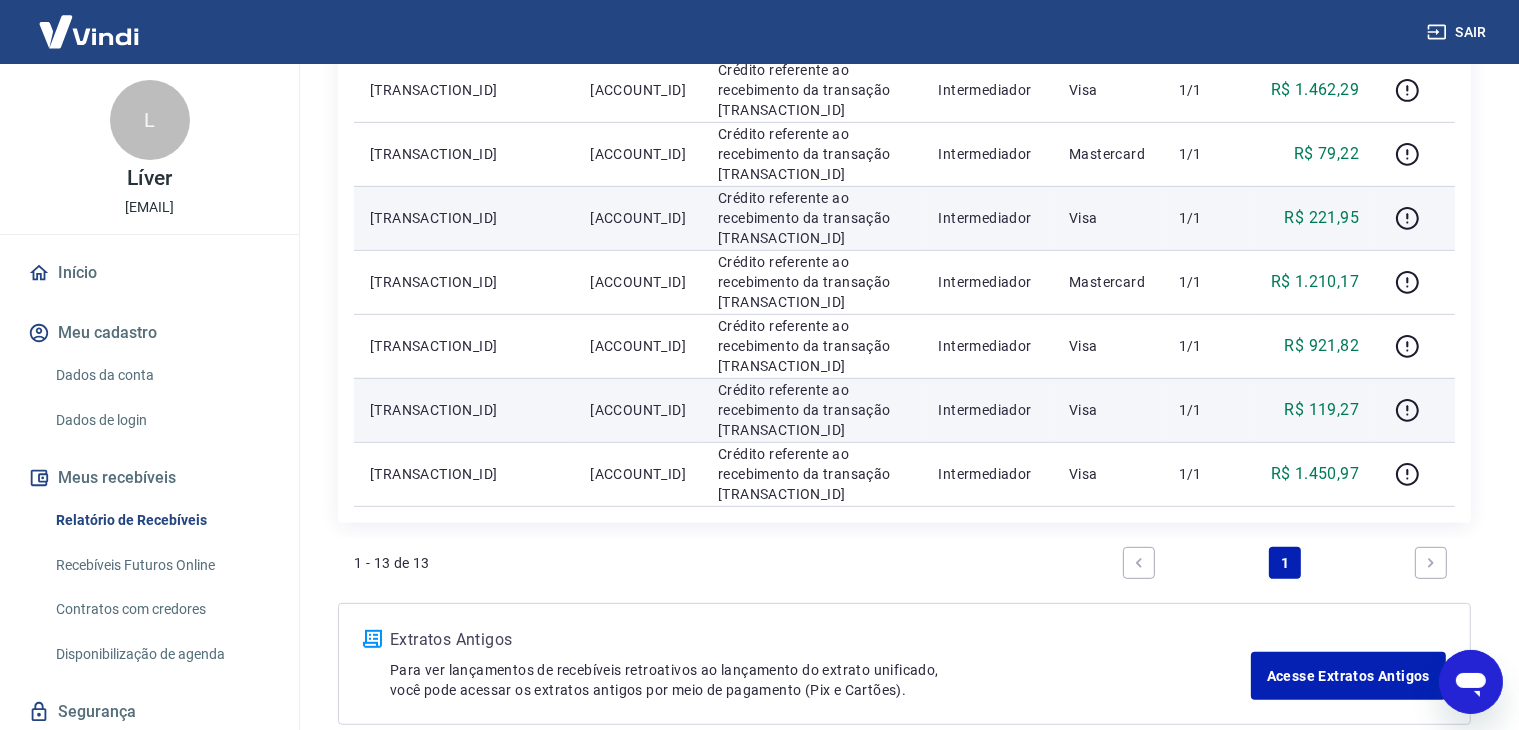 scroll, scrollTop: 800, scrollLeft: 0, axis: vertical 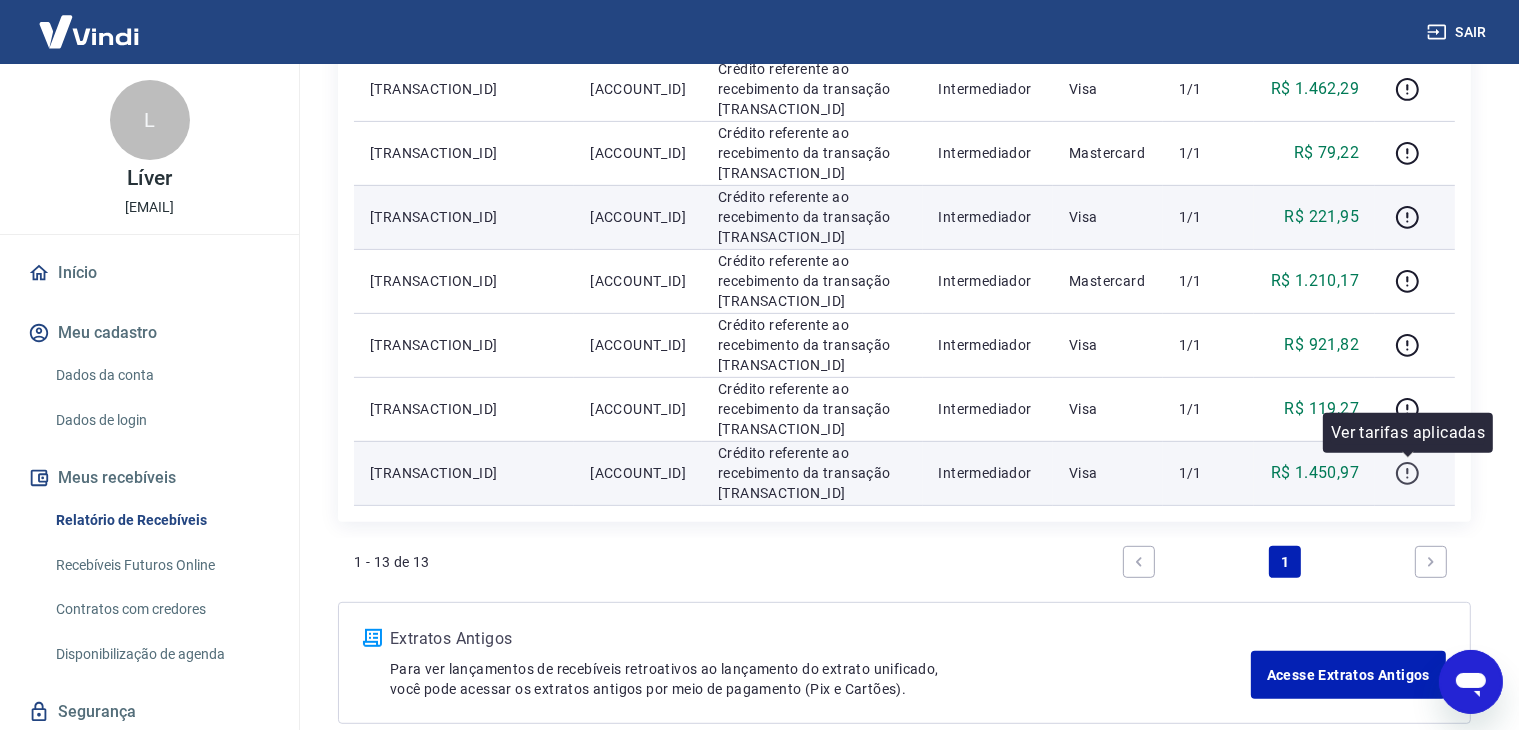 click 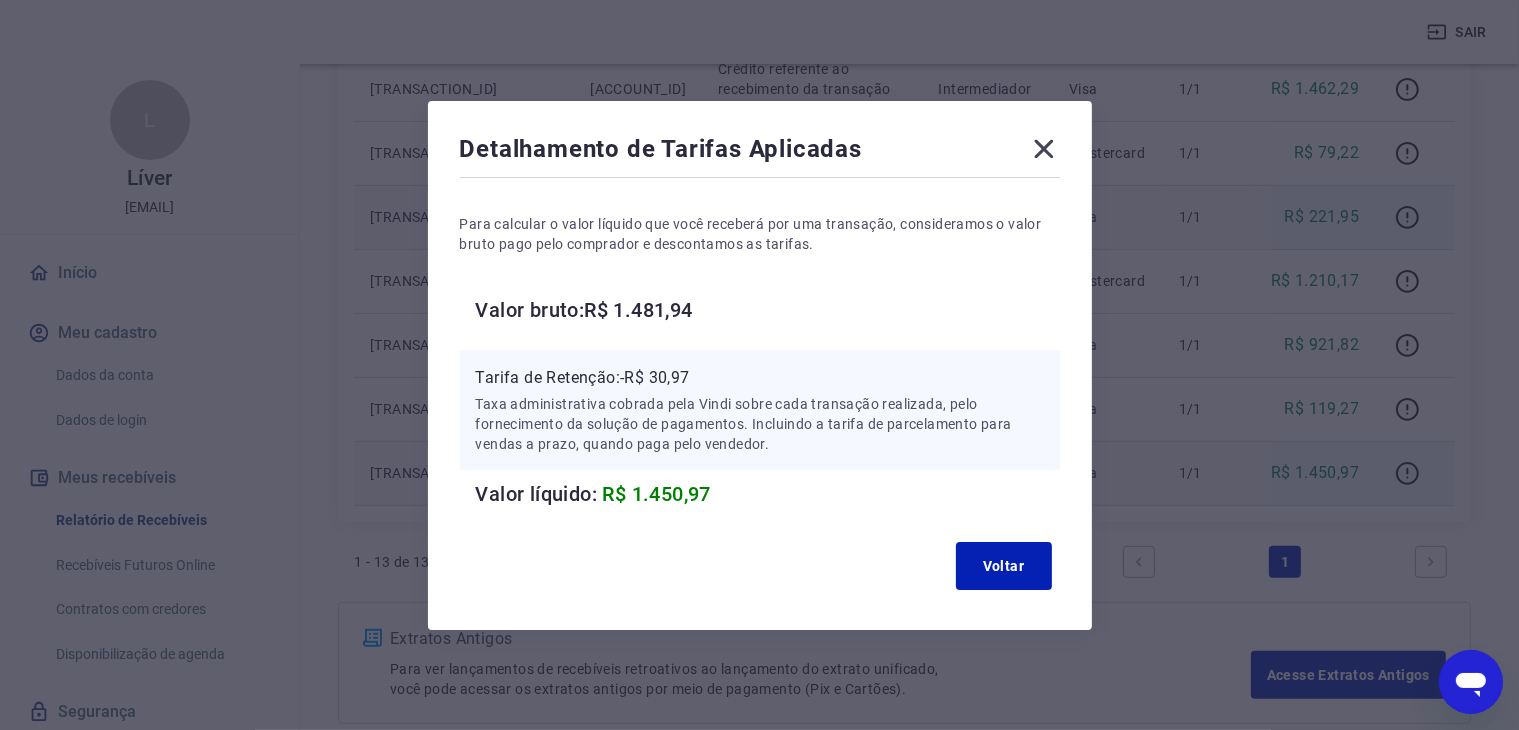 type 